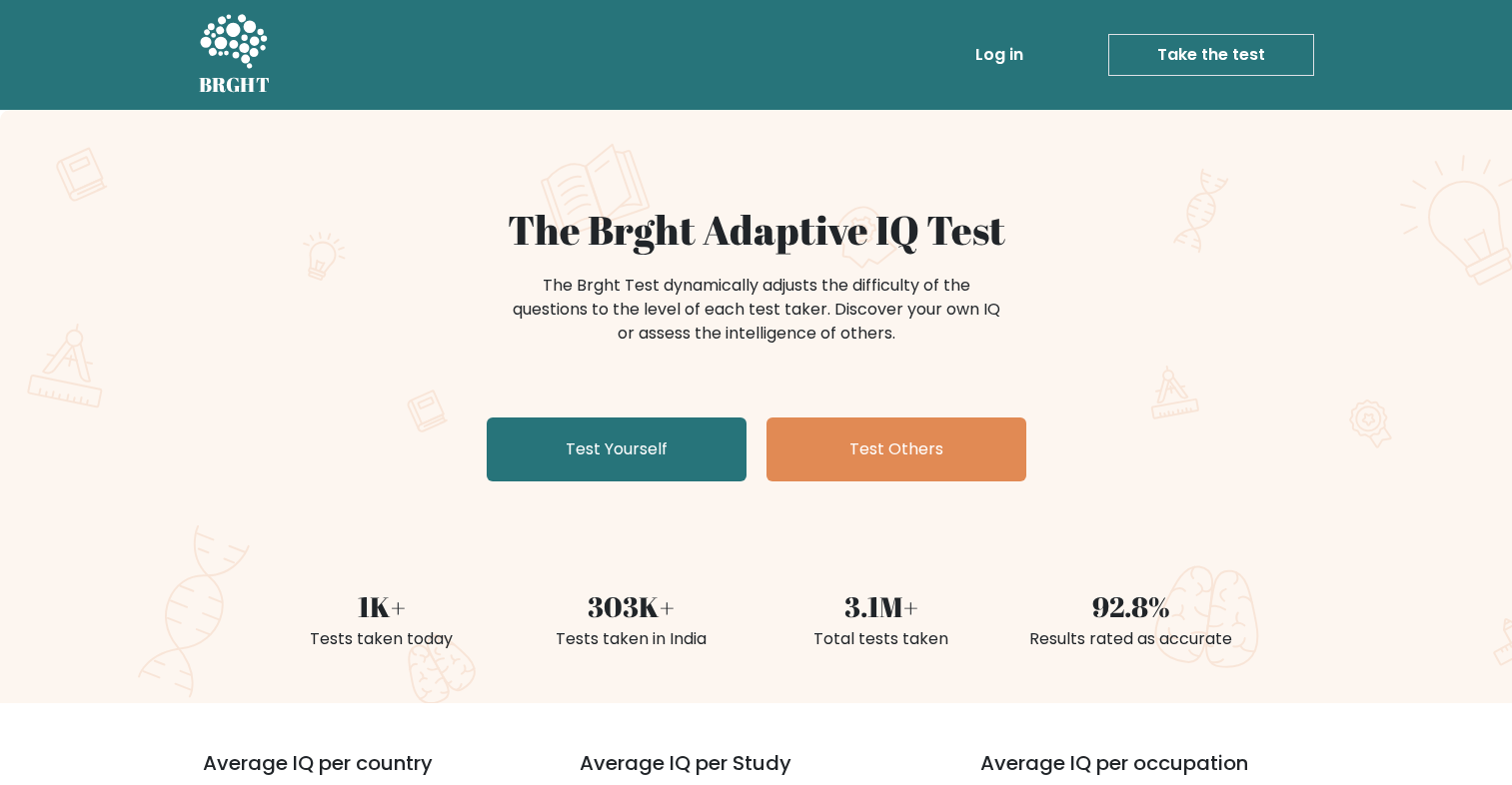 scroll, scrollTop: 0, scrollLeft: 0, axis: both 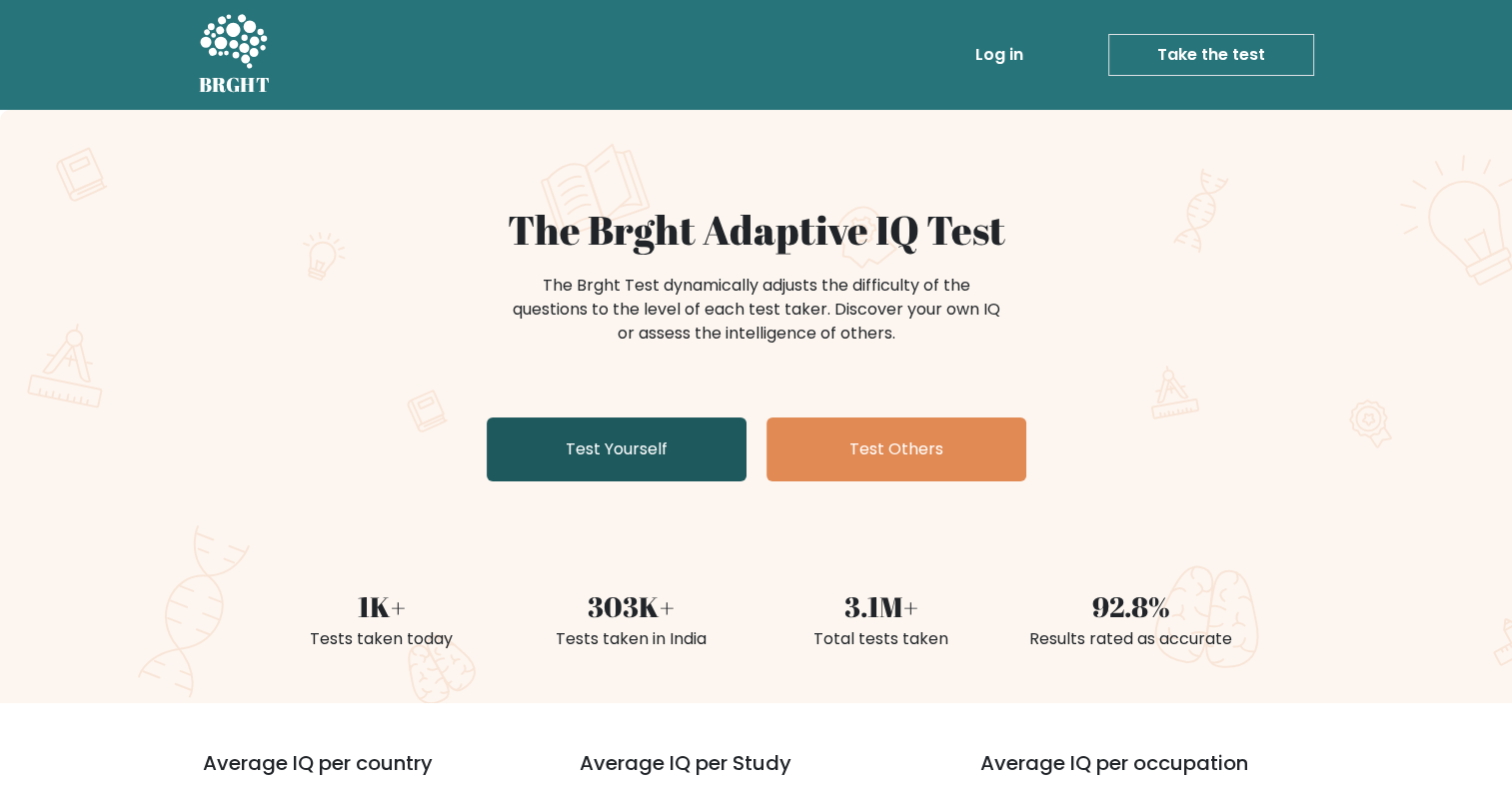click on "Test Yourself" at bounding box center [617, 449] 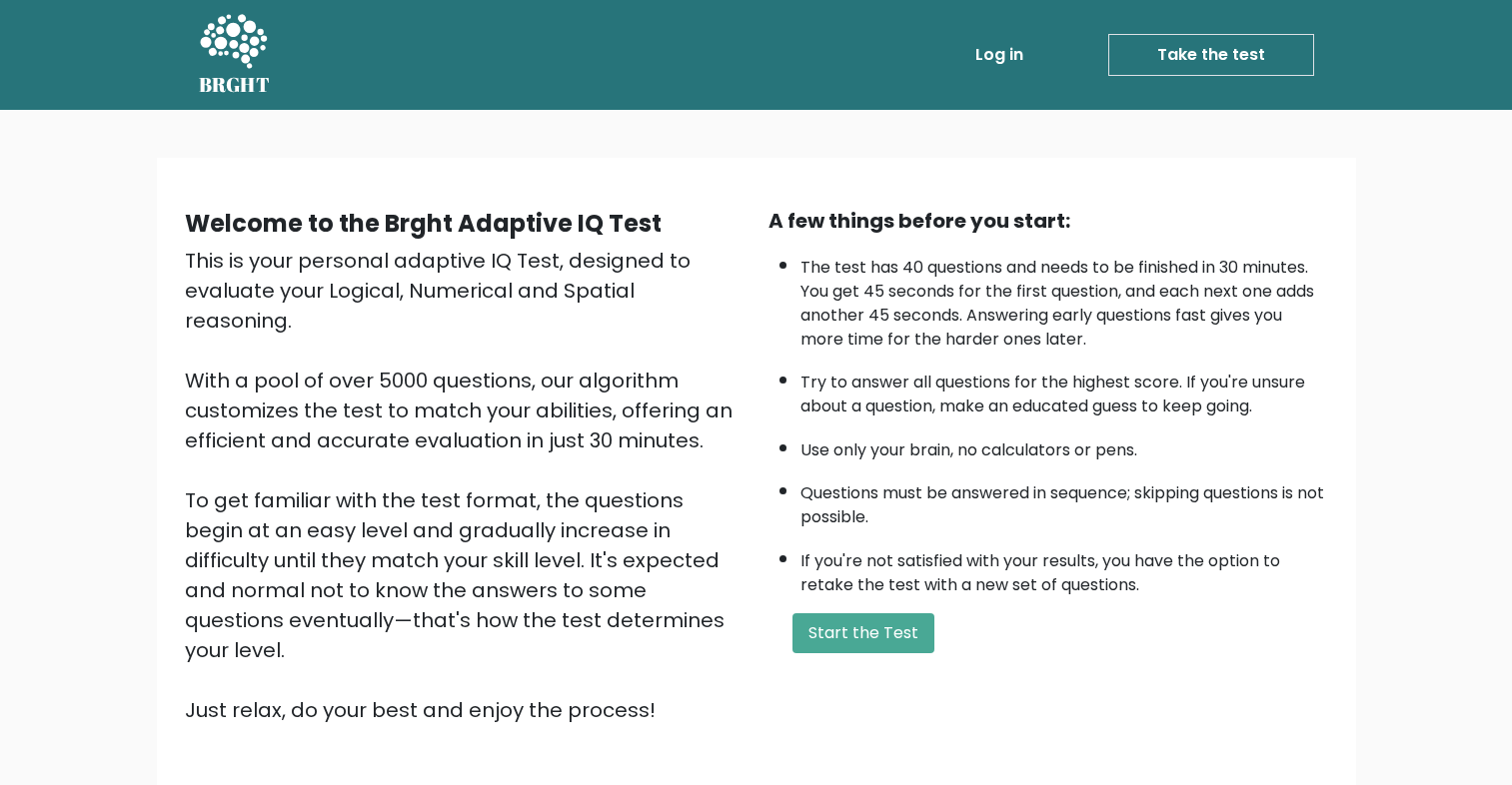 scroll, scrollTop: 0, scrollLeft: 0, axis: both 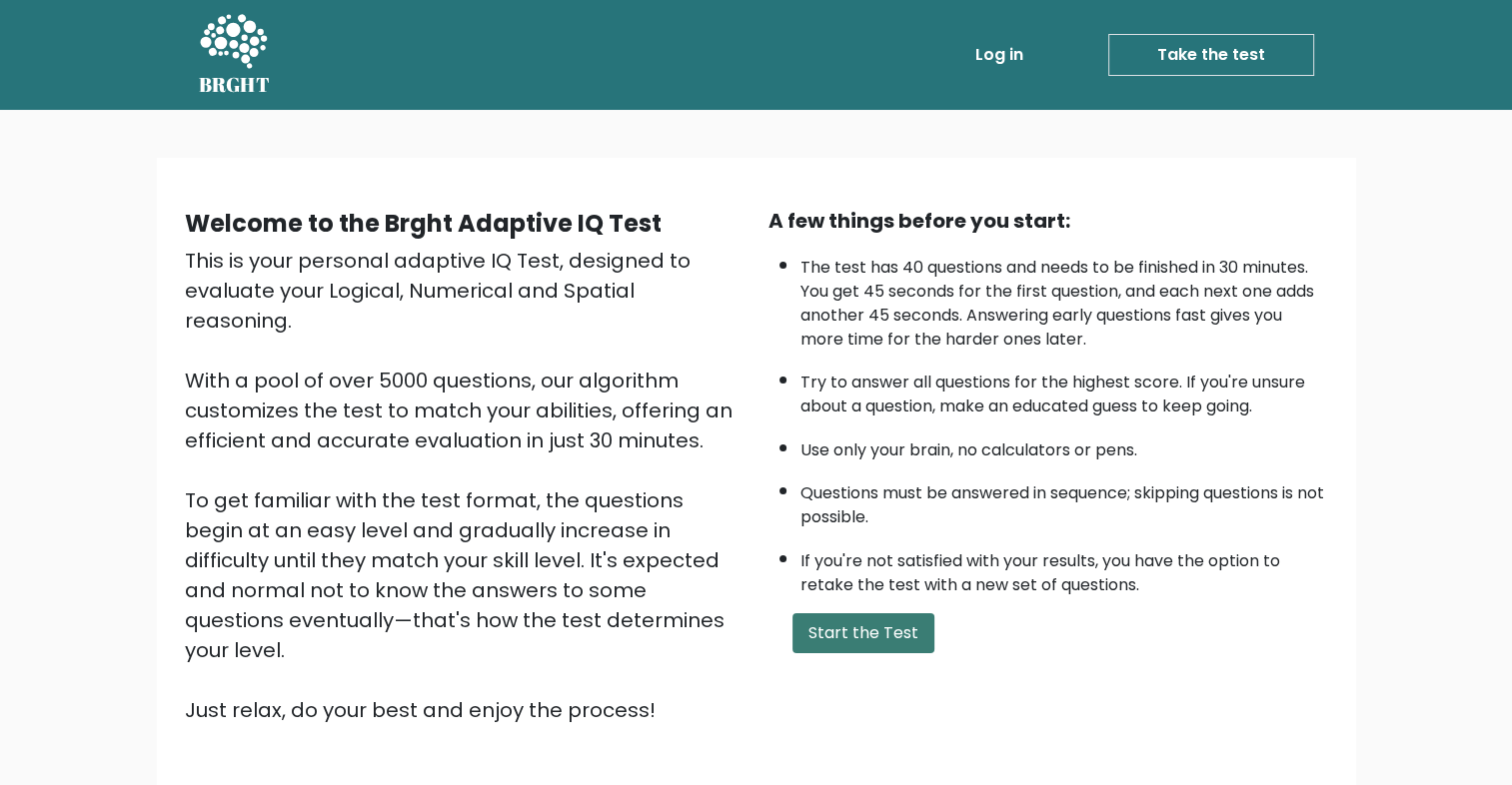 click on "Start the Test" at bounding box center [863, 633] 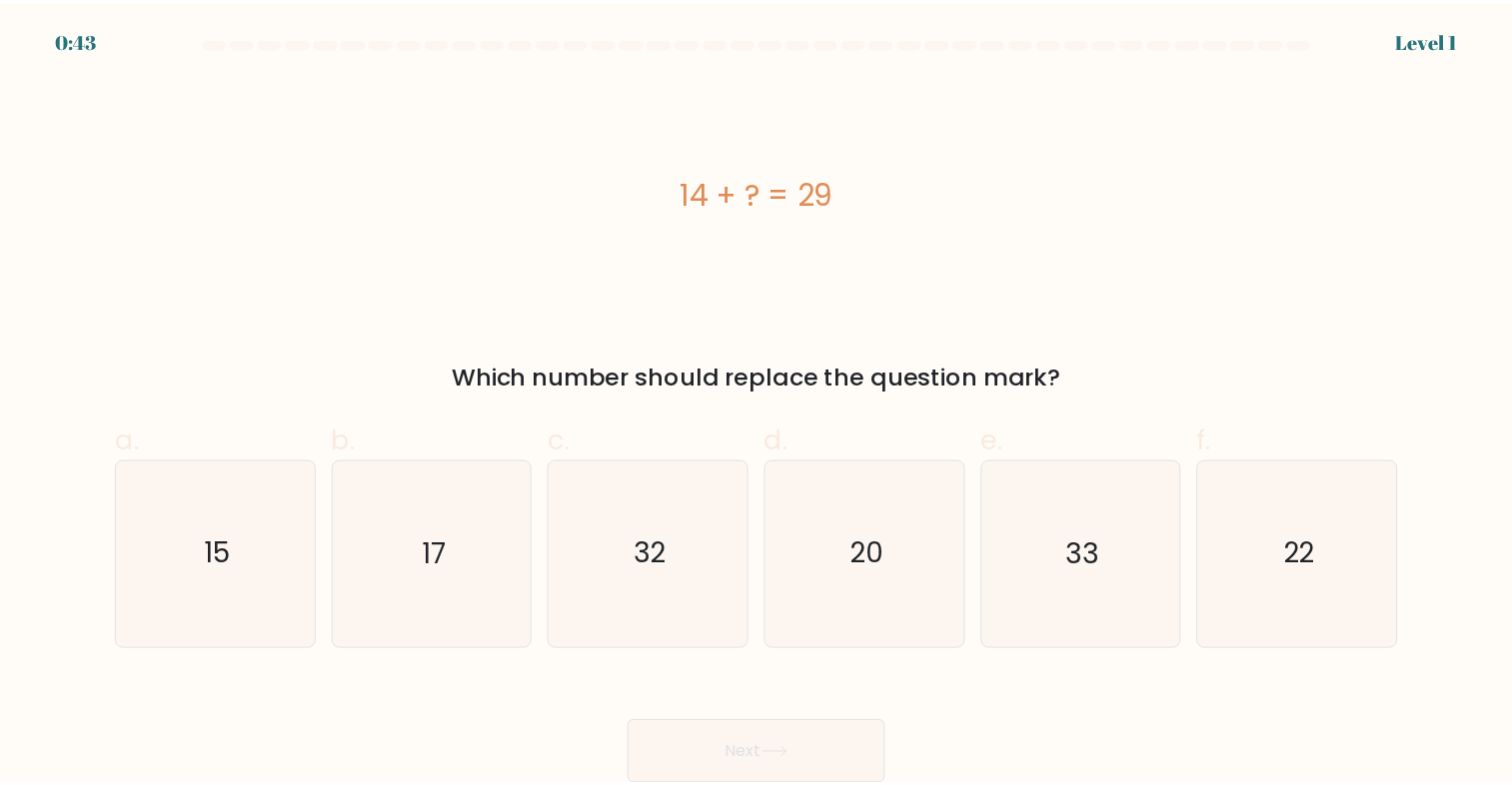scroll, scrollTop: 0, scrollLeft: 0, axis: both 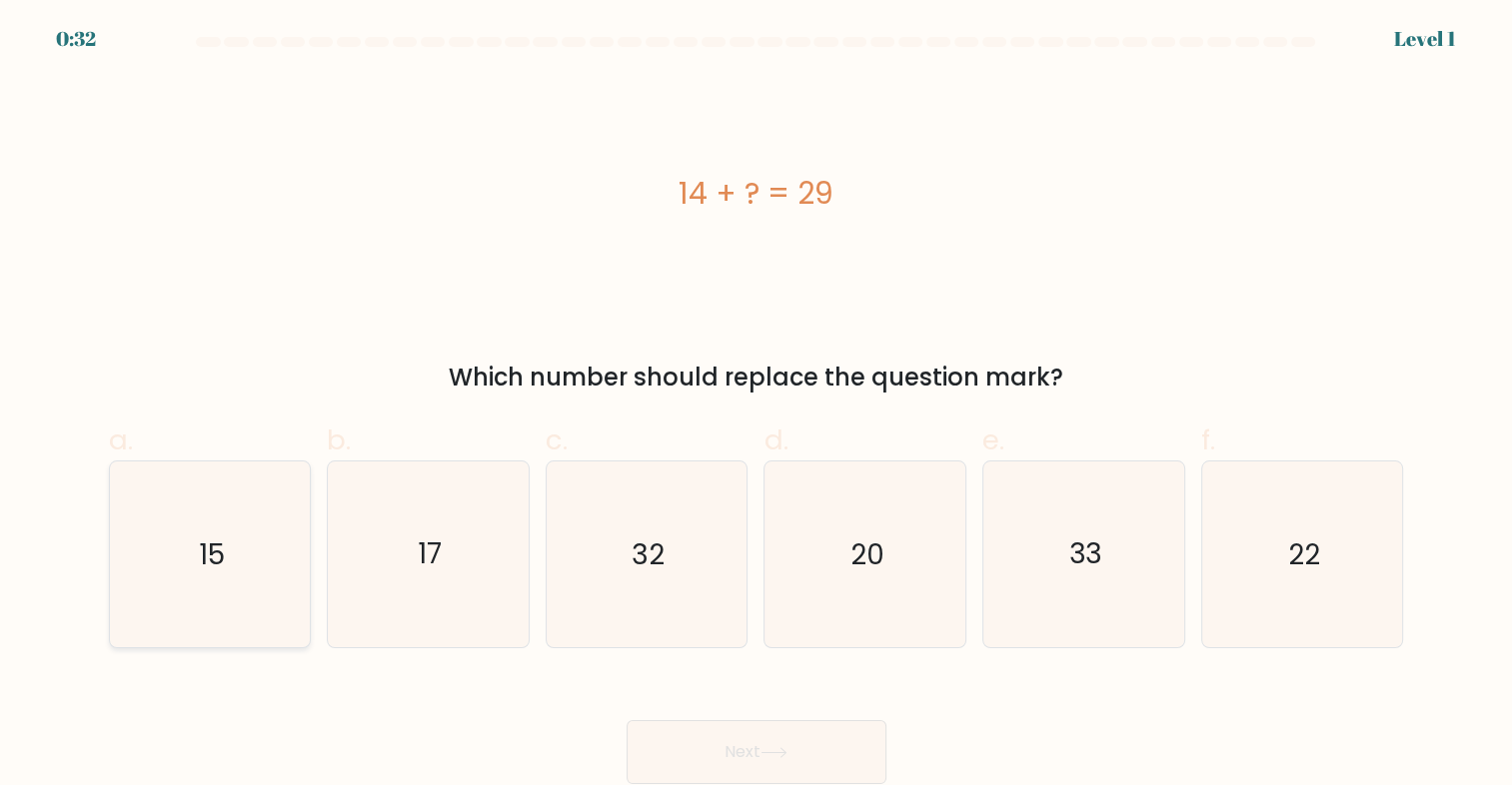 click on "15" 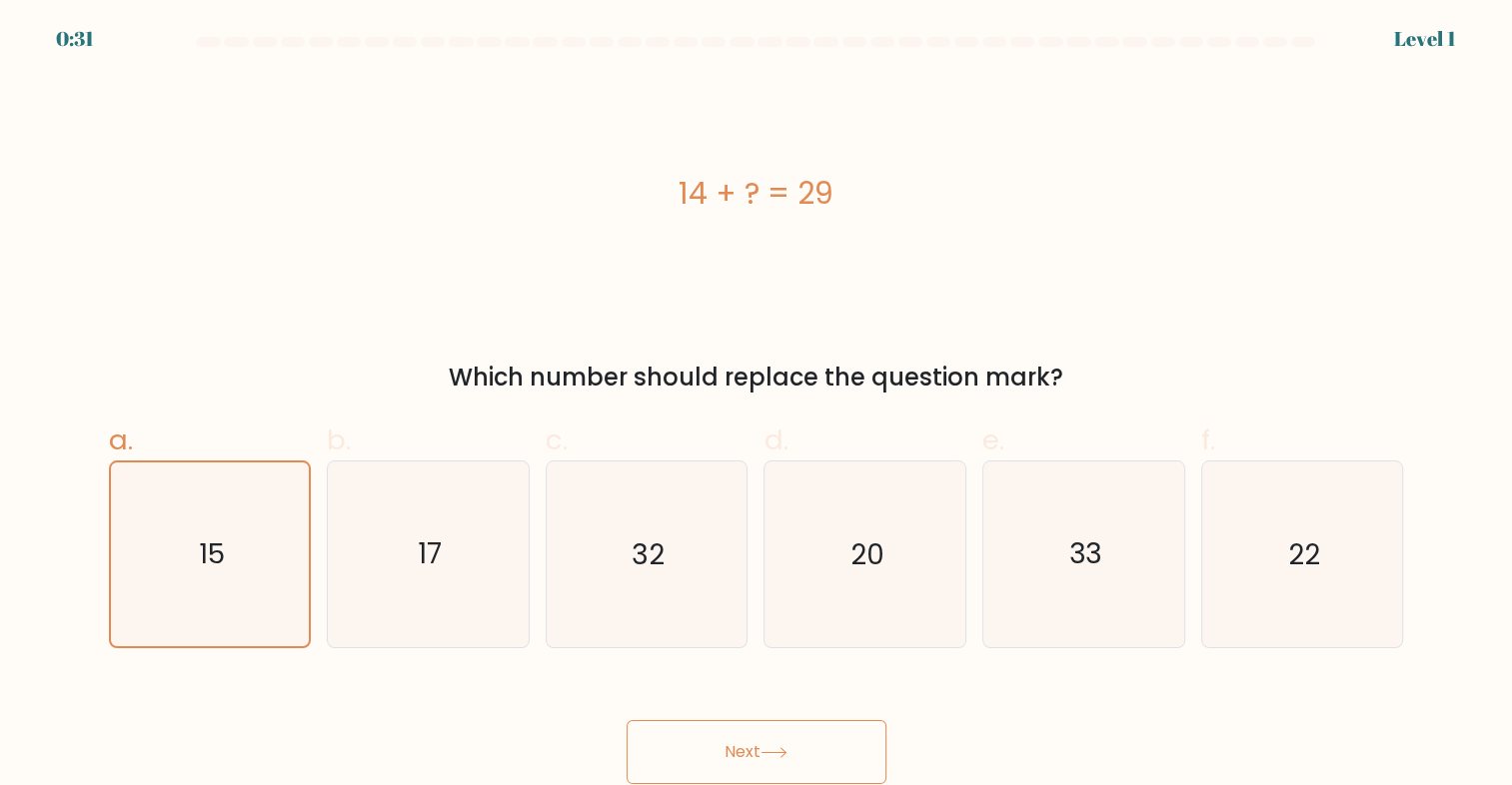 click on "Next" at bounding box center (756, 752) 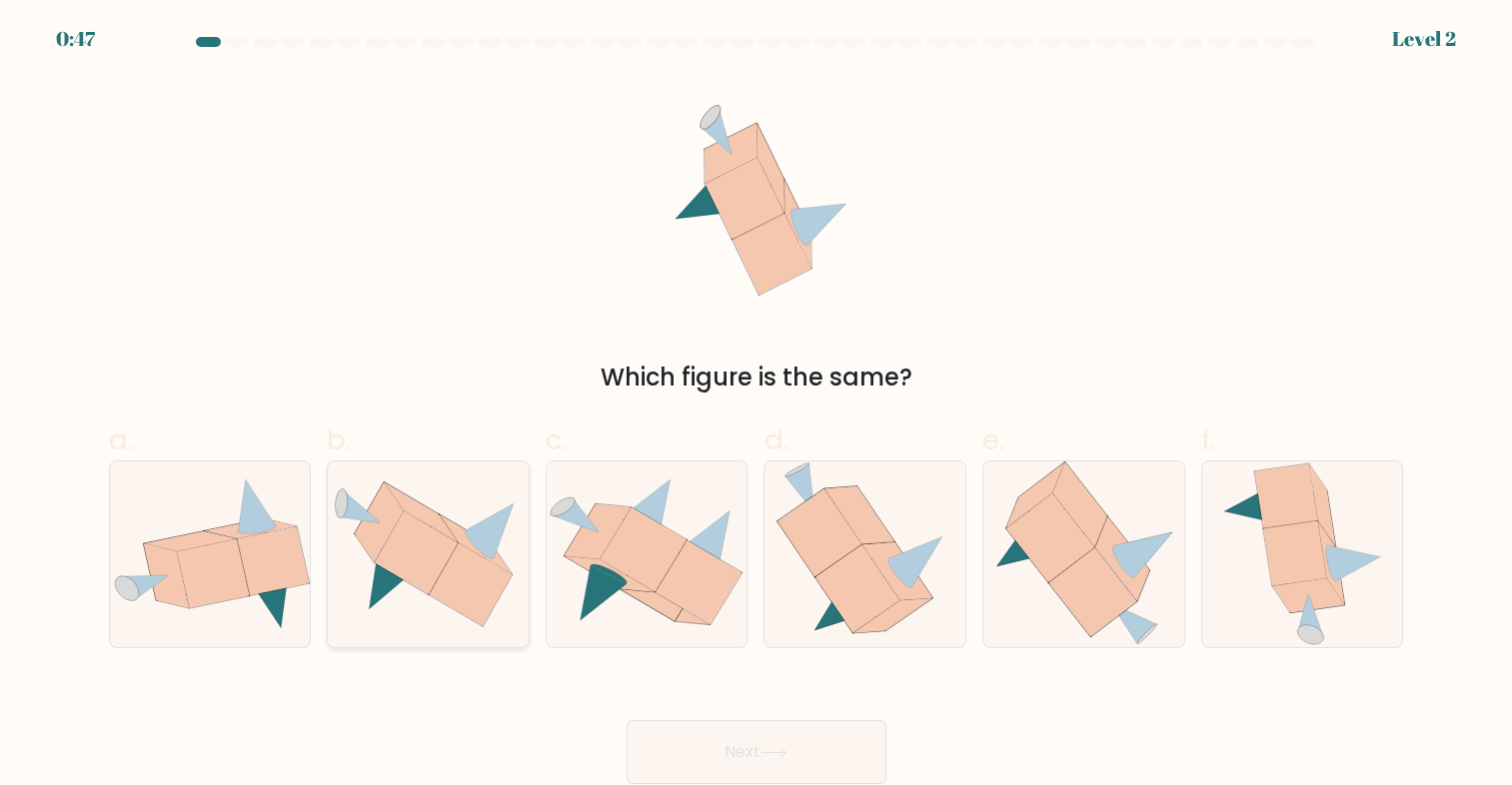 click 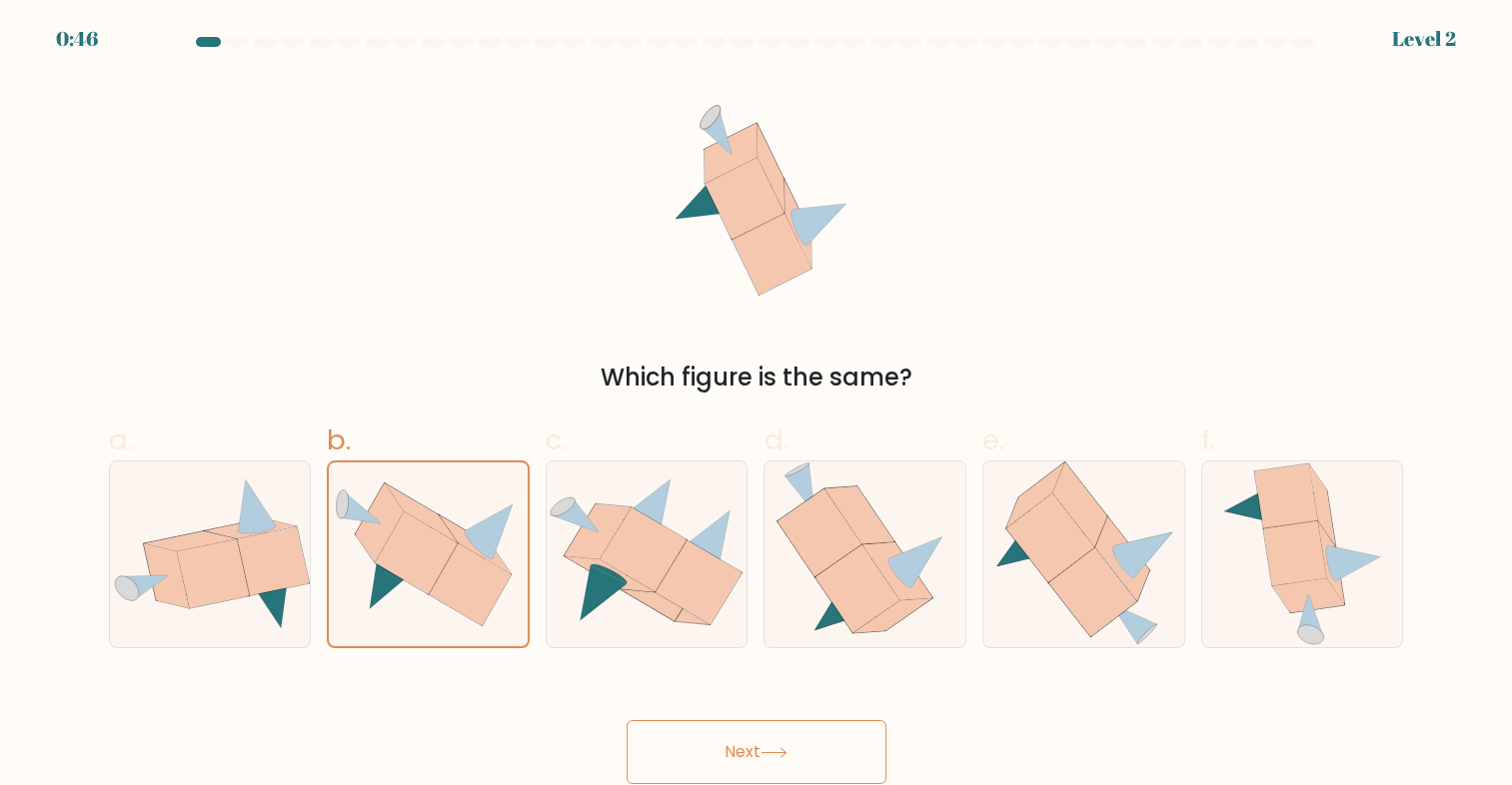 click on "Next" at bounding box center [756, 752] 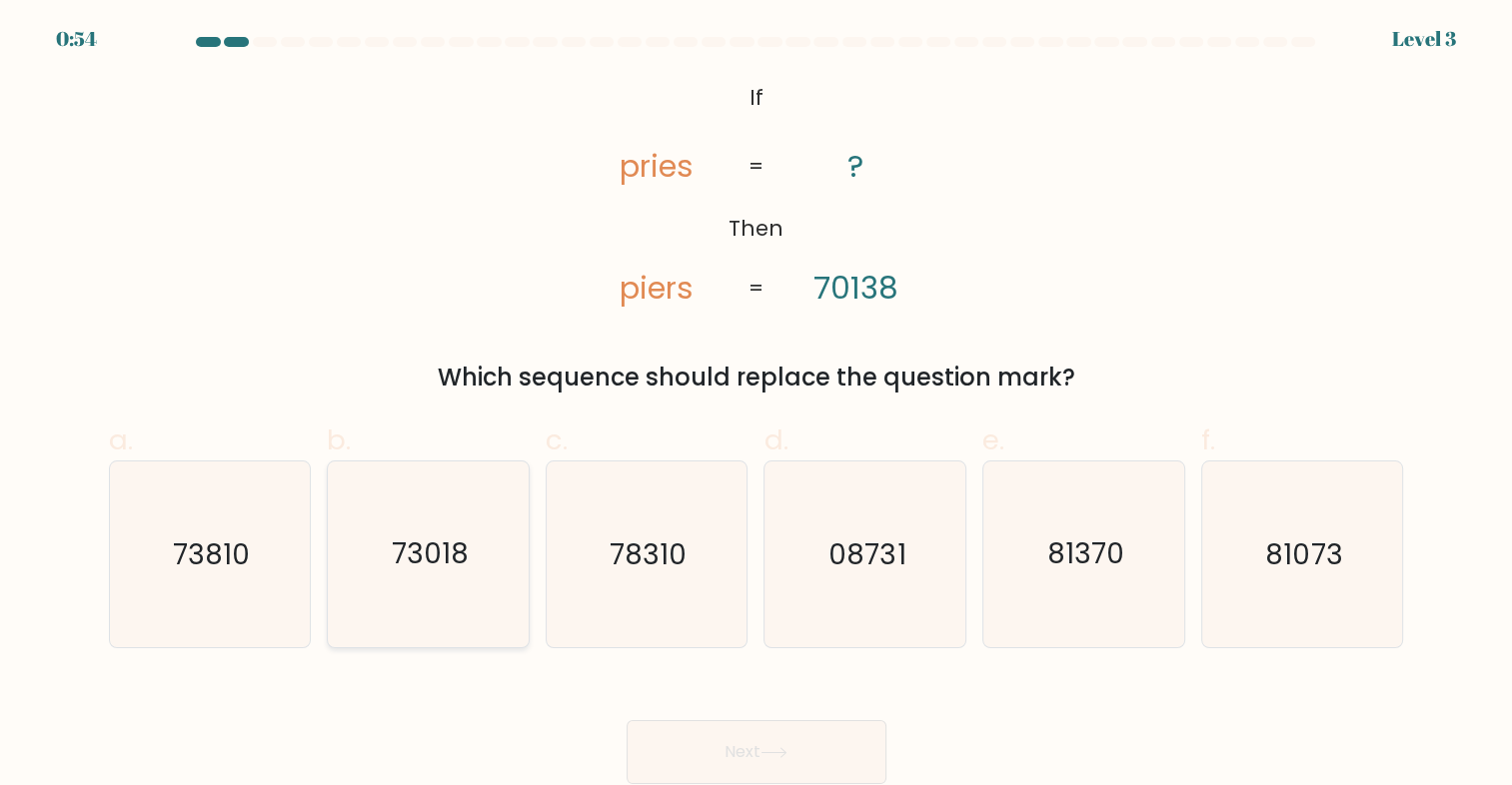 click on "73018" 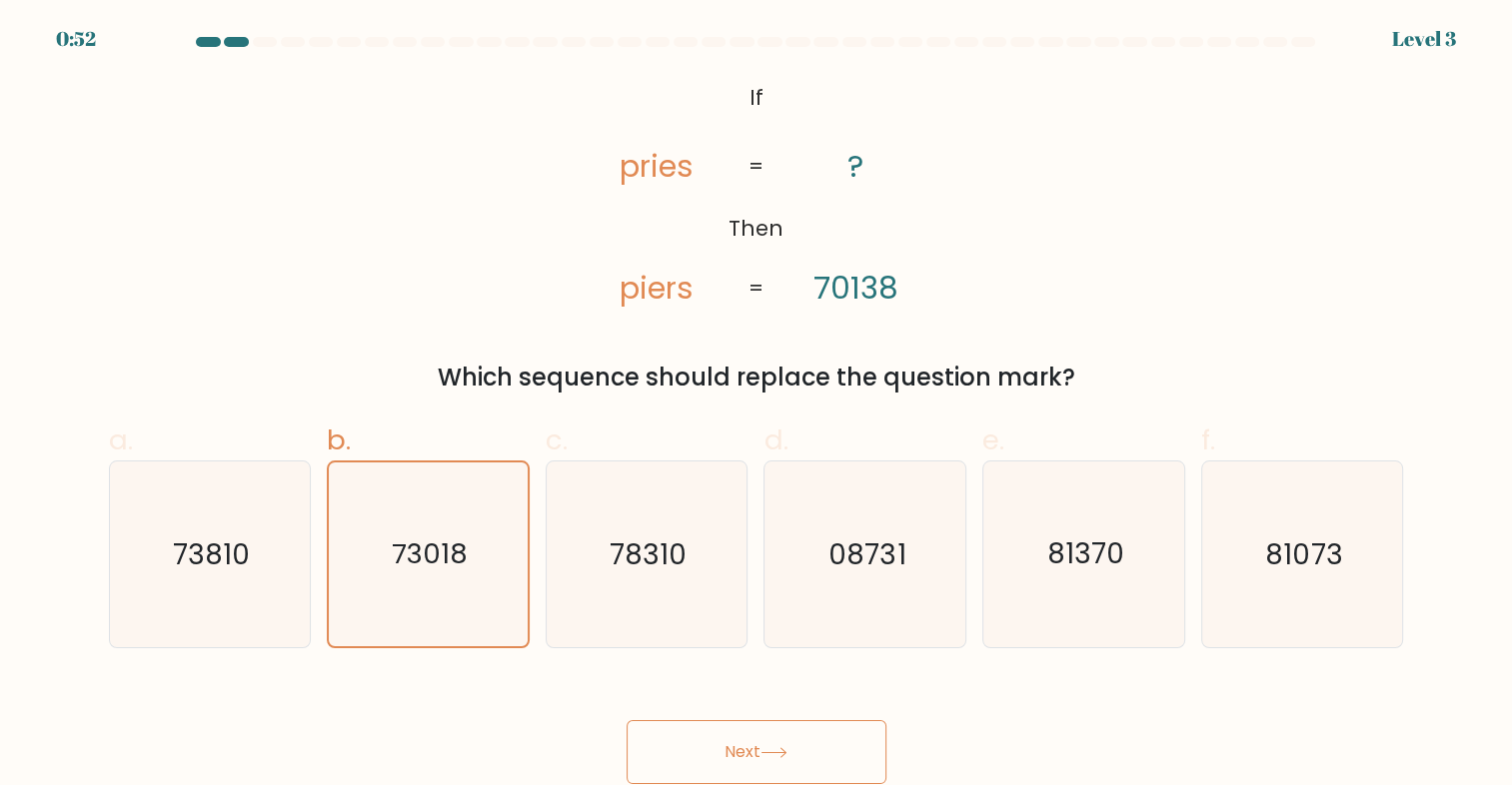 click on "Next" at bounding box center (756, 752) 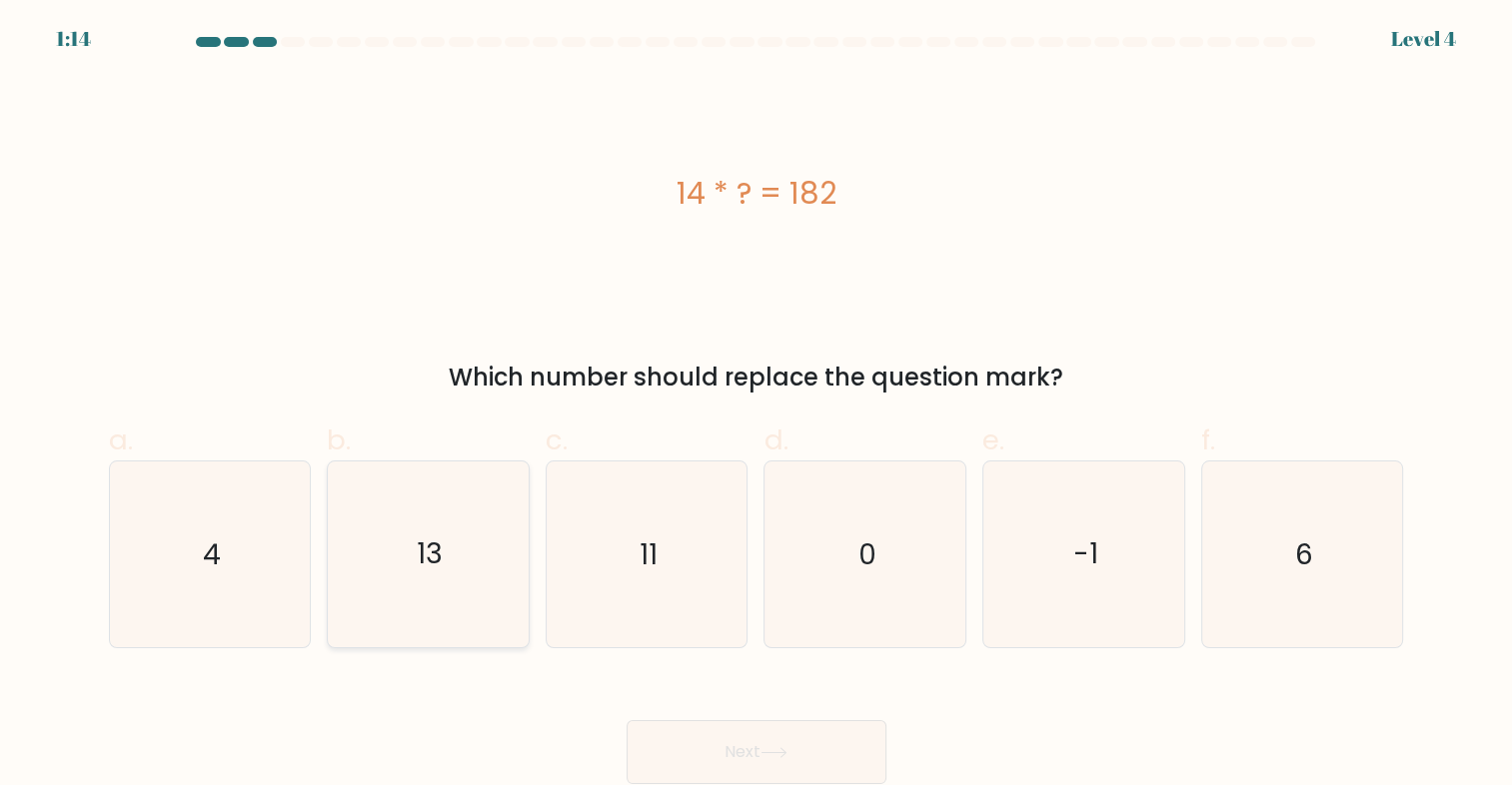 click on "13" 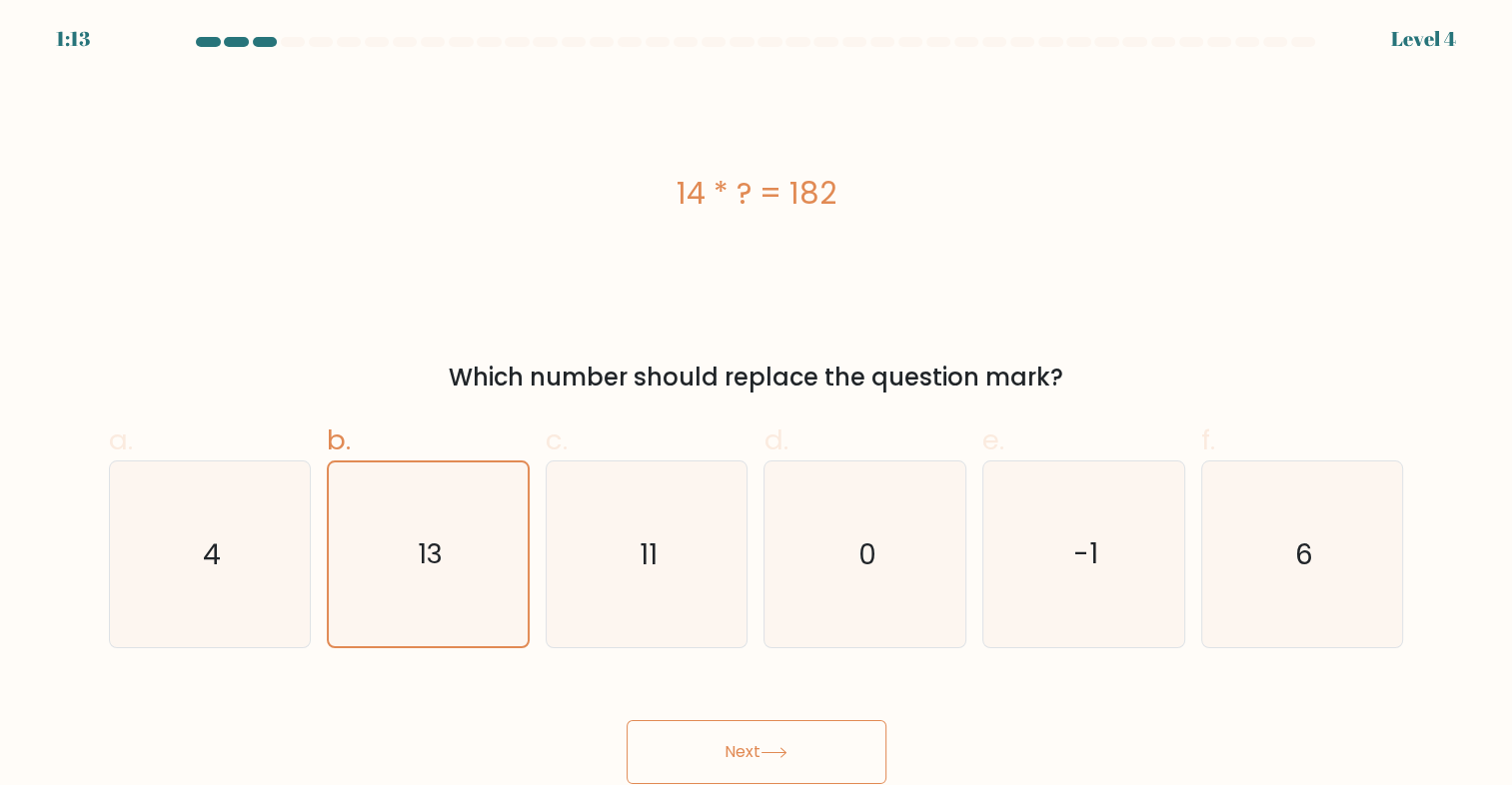 click on "Next" at bounding box center [756, 752] 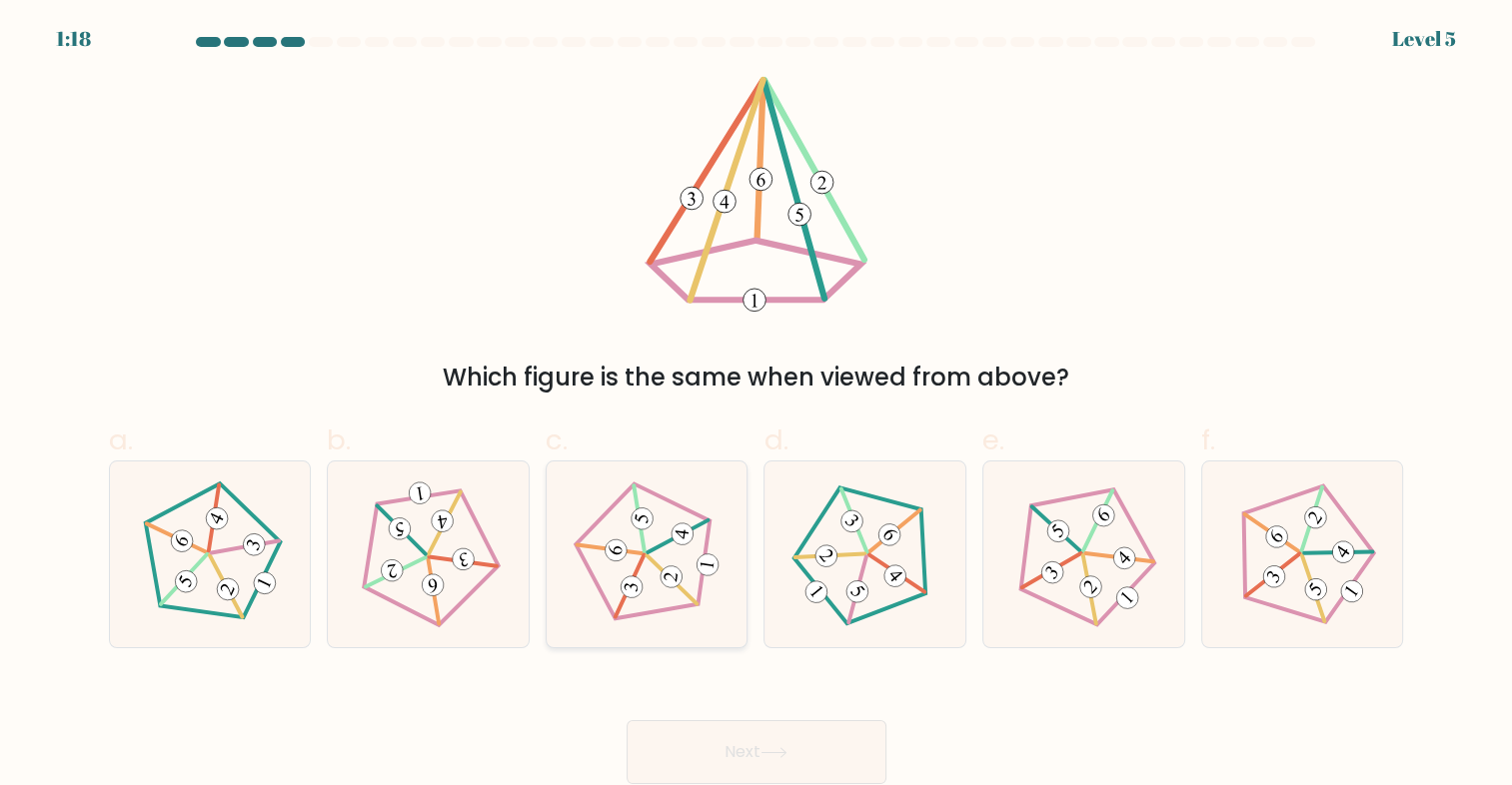 click 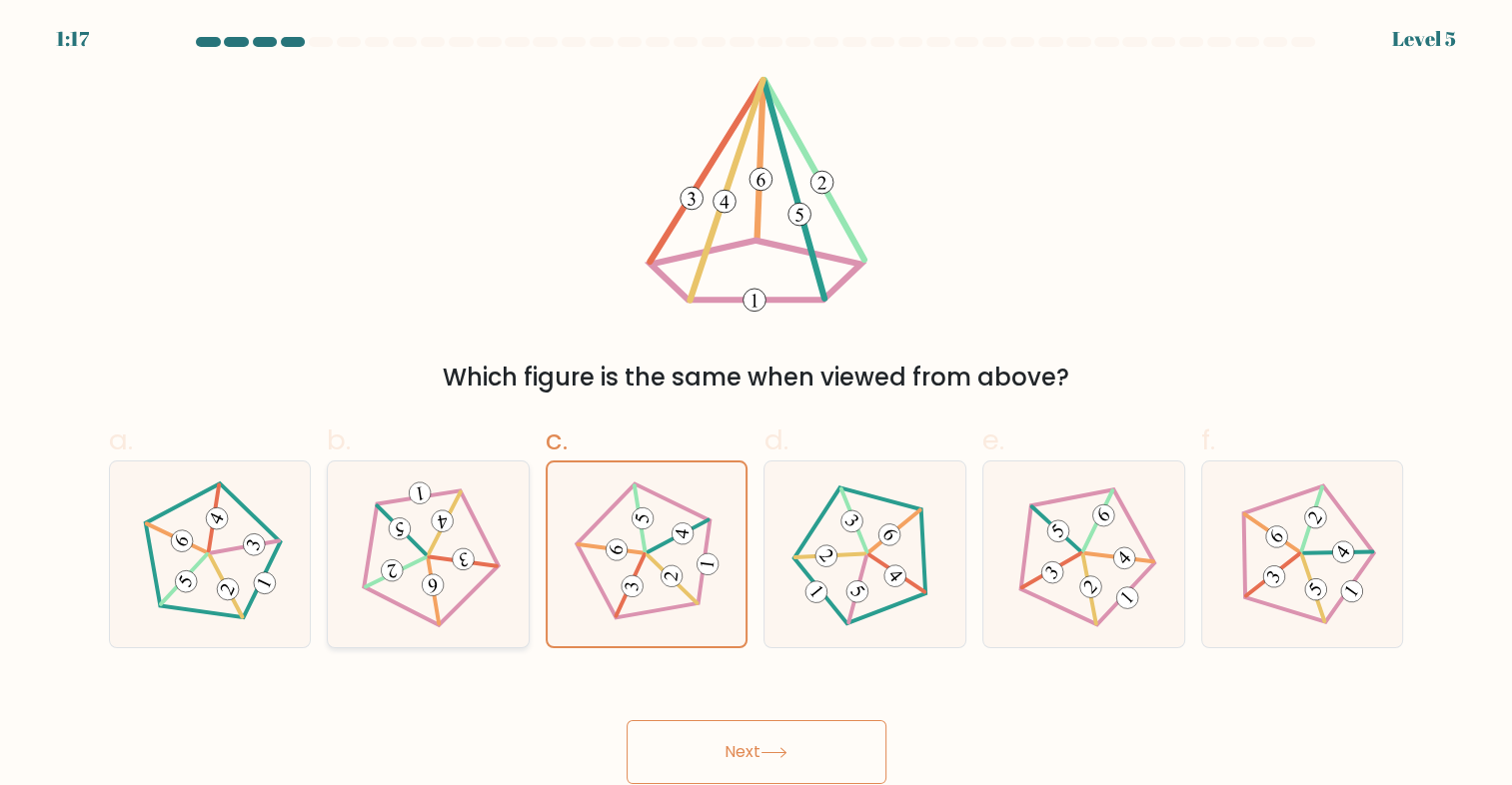 click 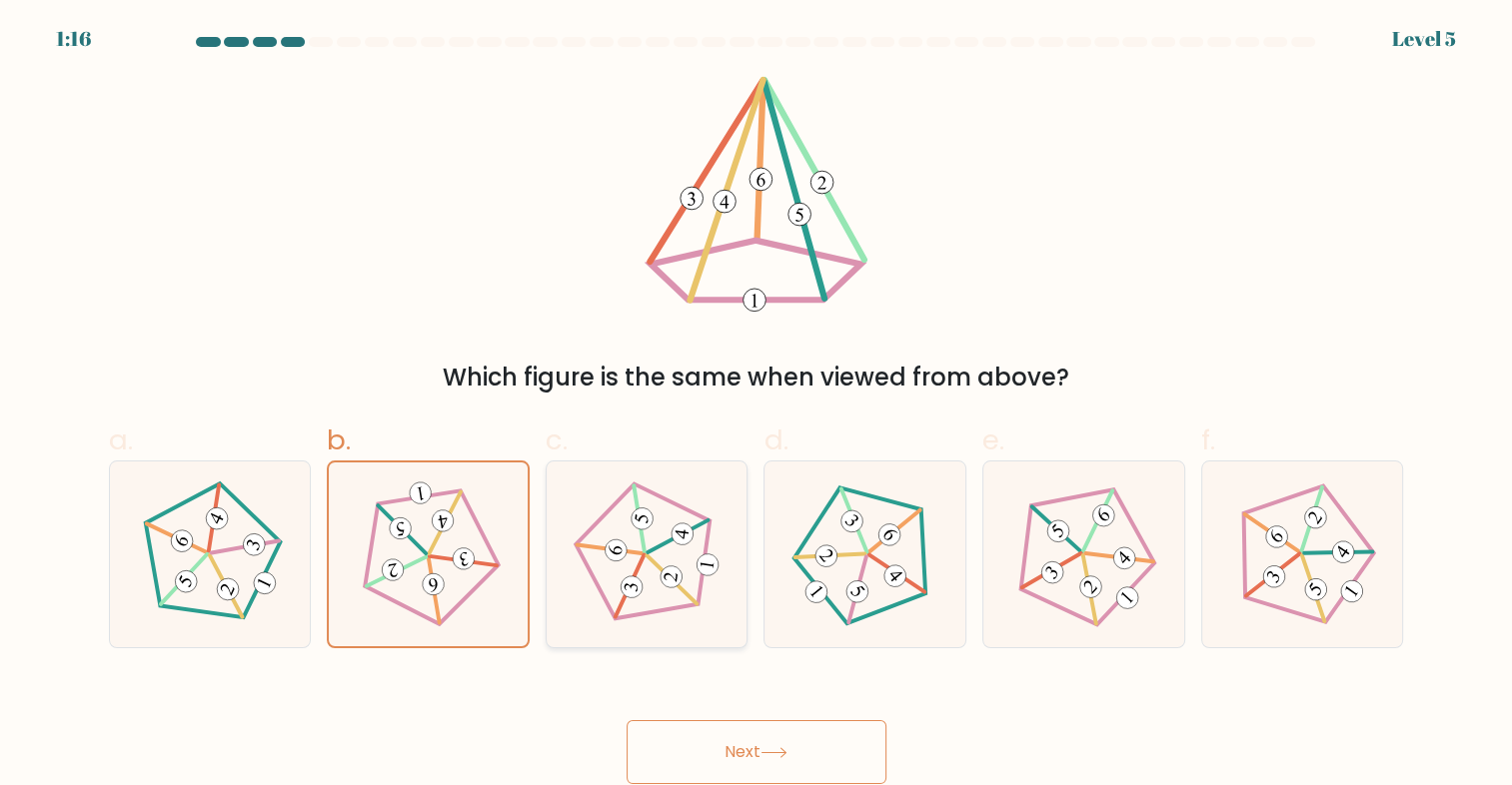 click 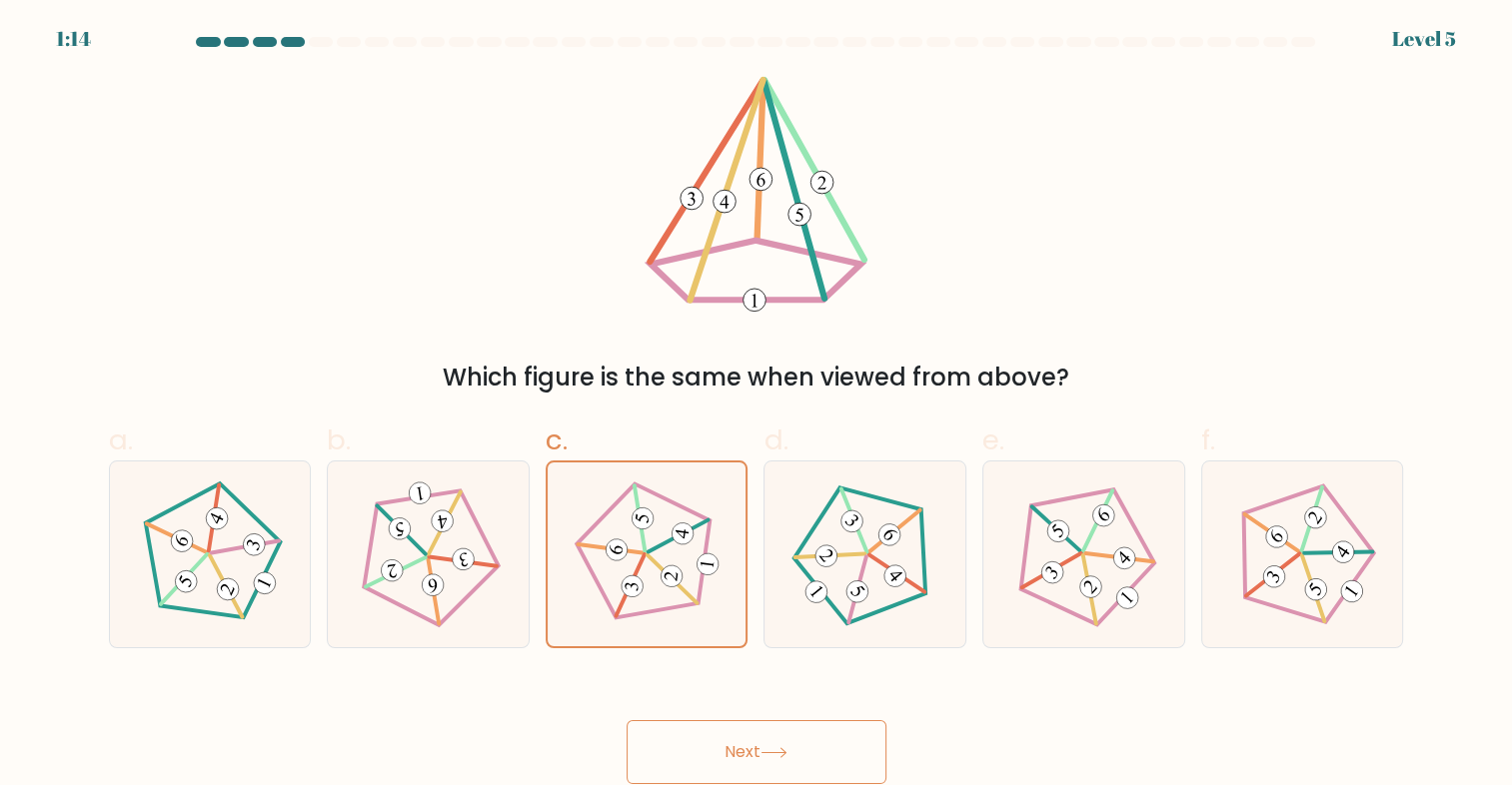 click on "Next" at bounding box center (756, 752) 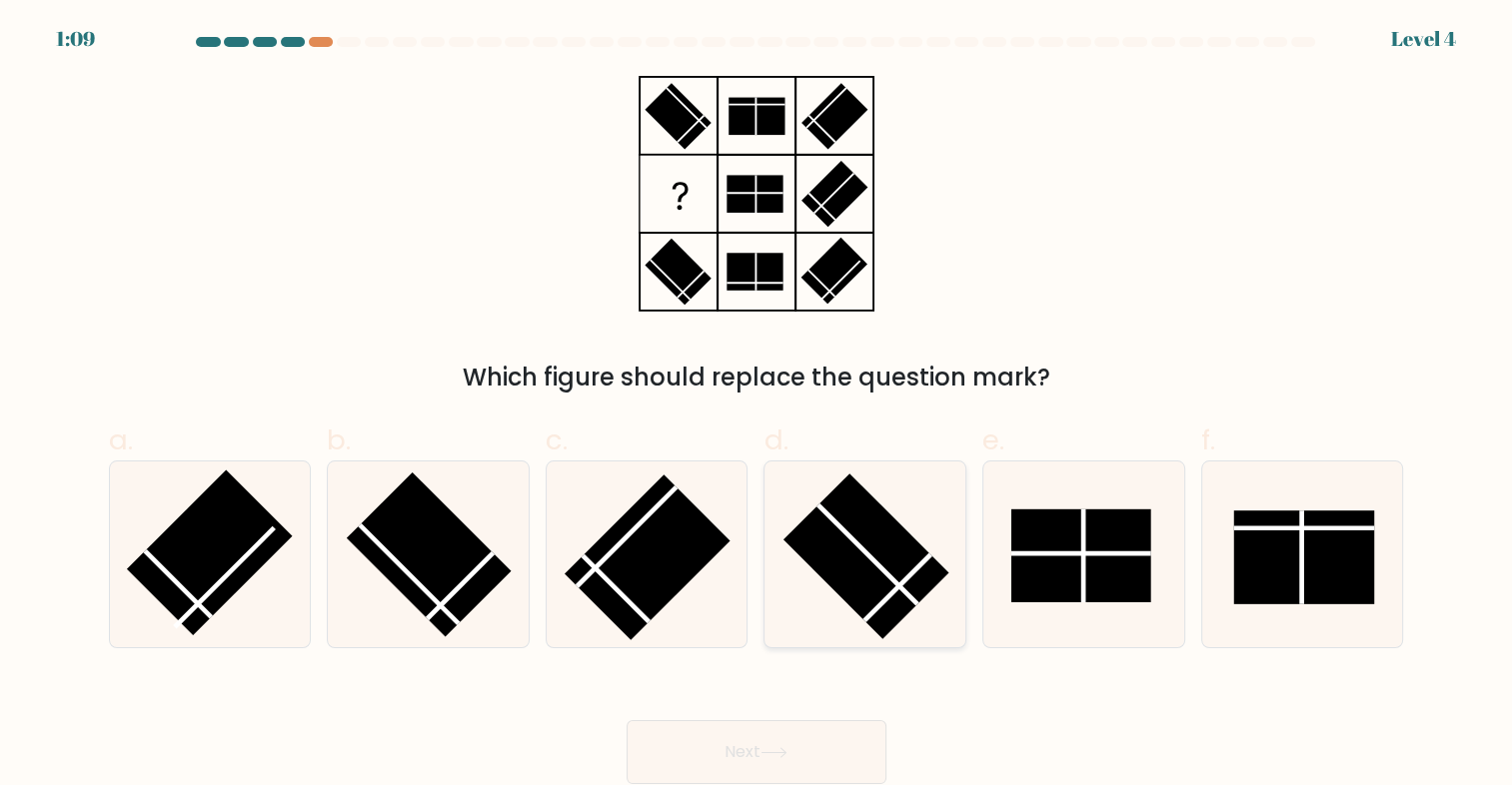 click 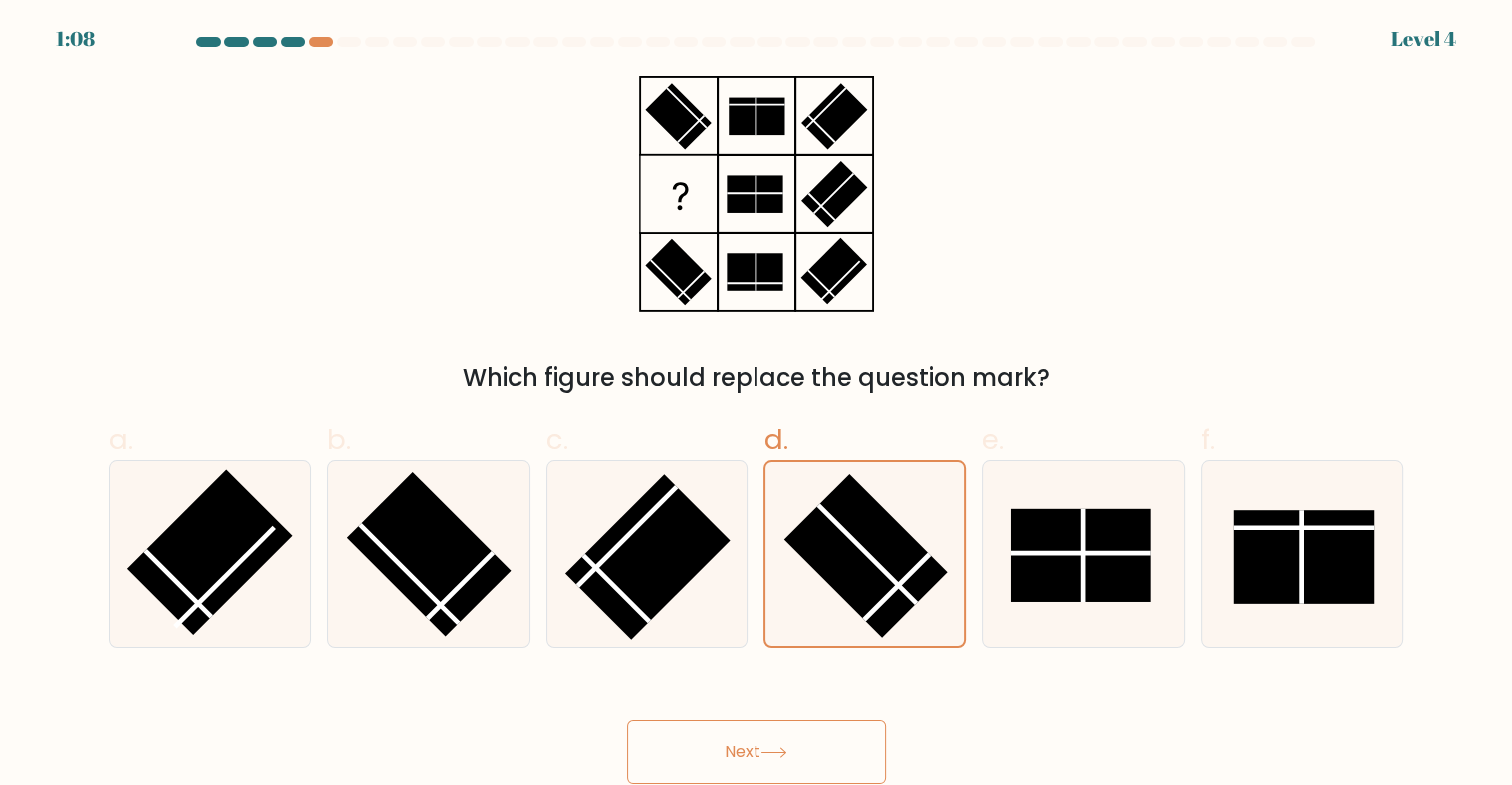 click on "Next" at bounding box center [756, 752] 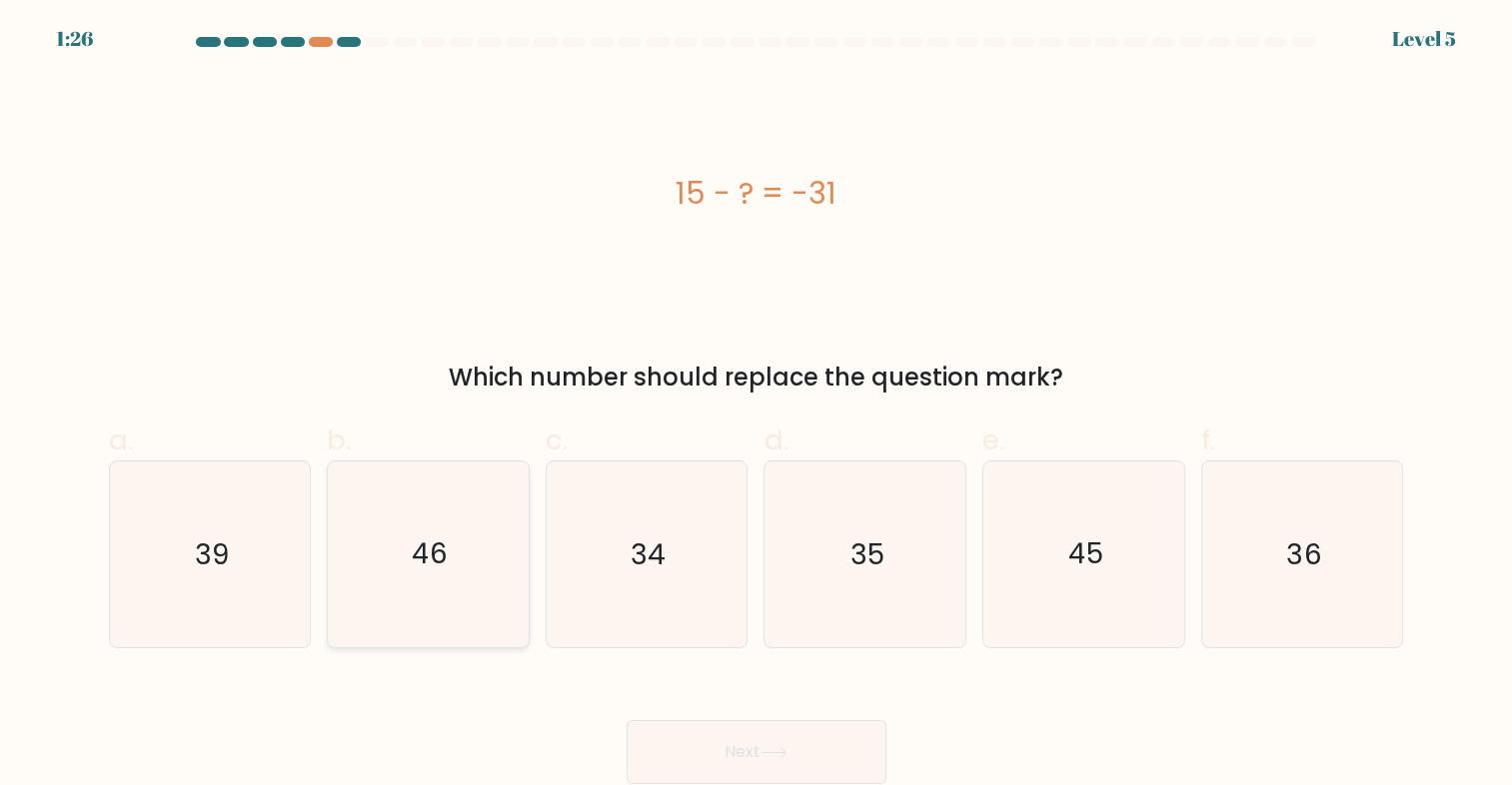 click on "46" 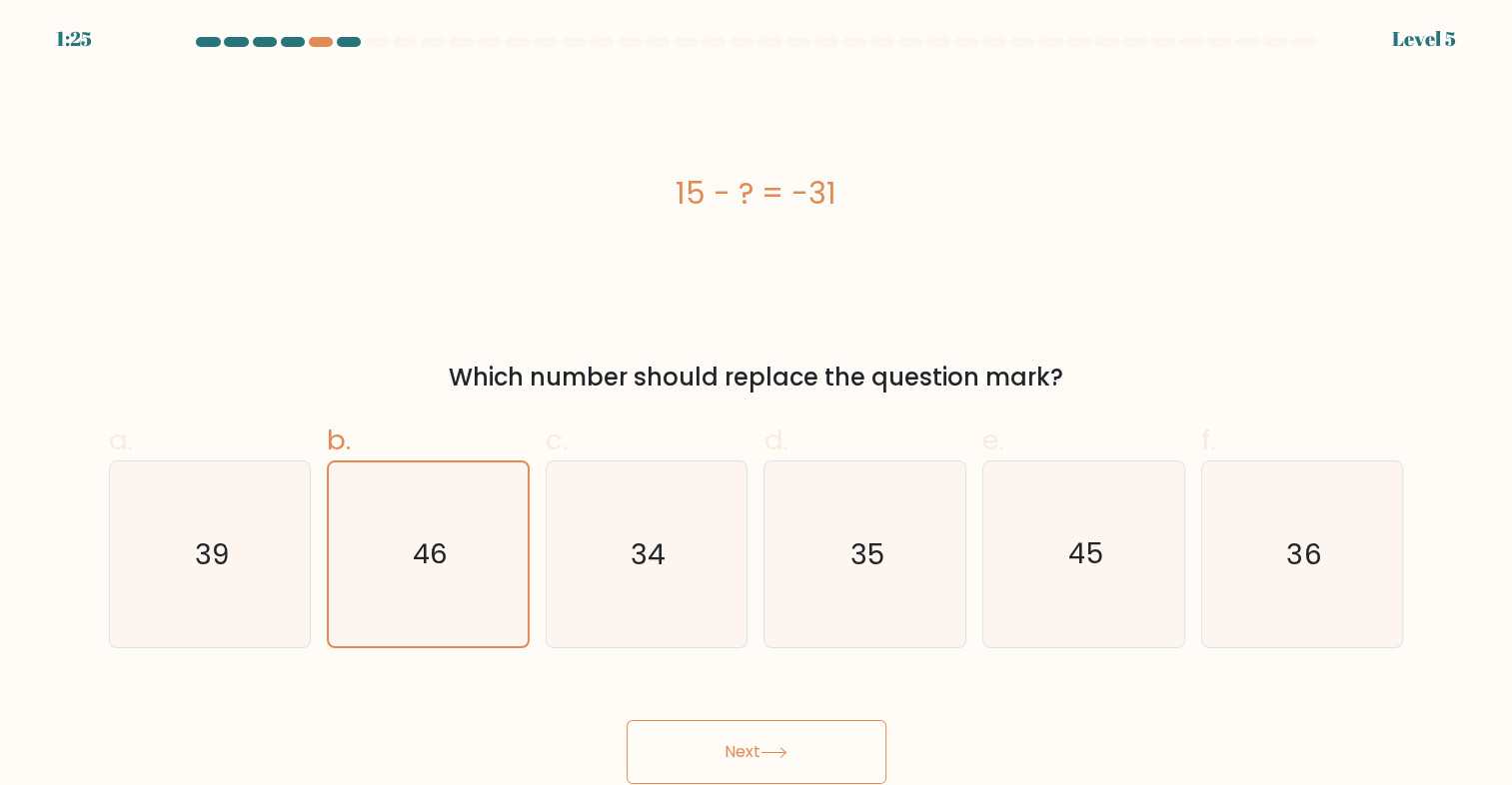 click on "Next" at bounding box center (756, 752) 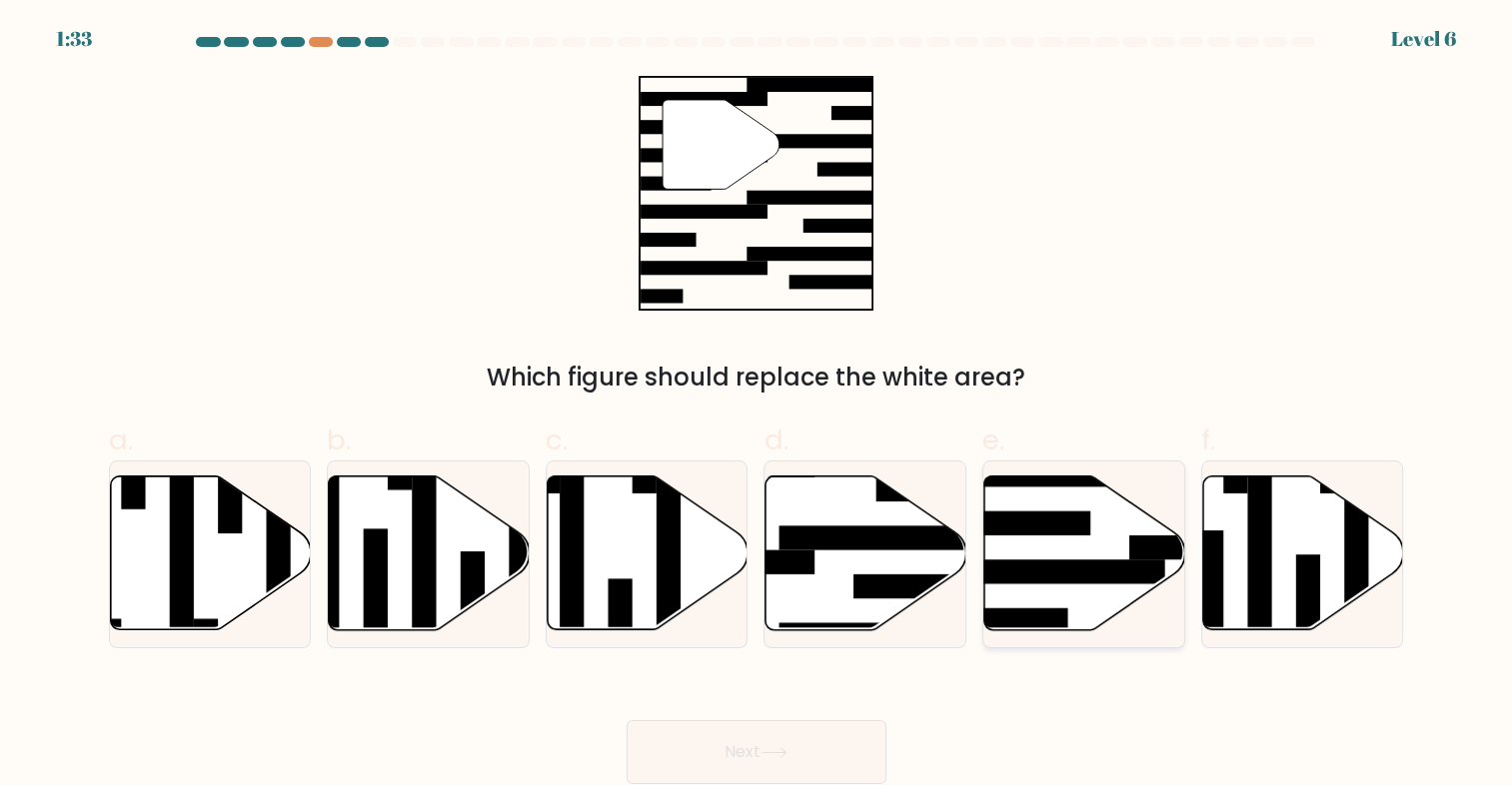 click 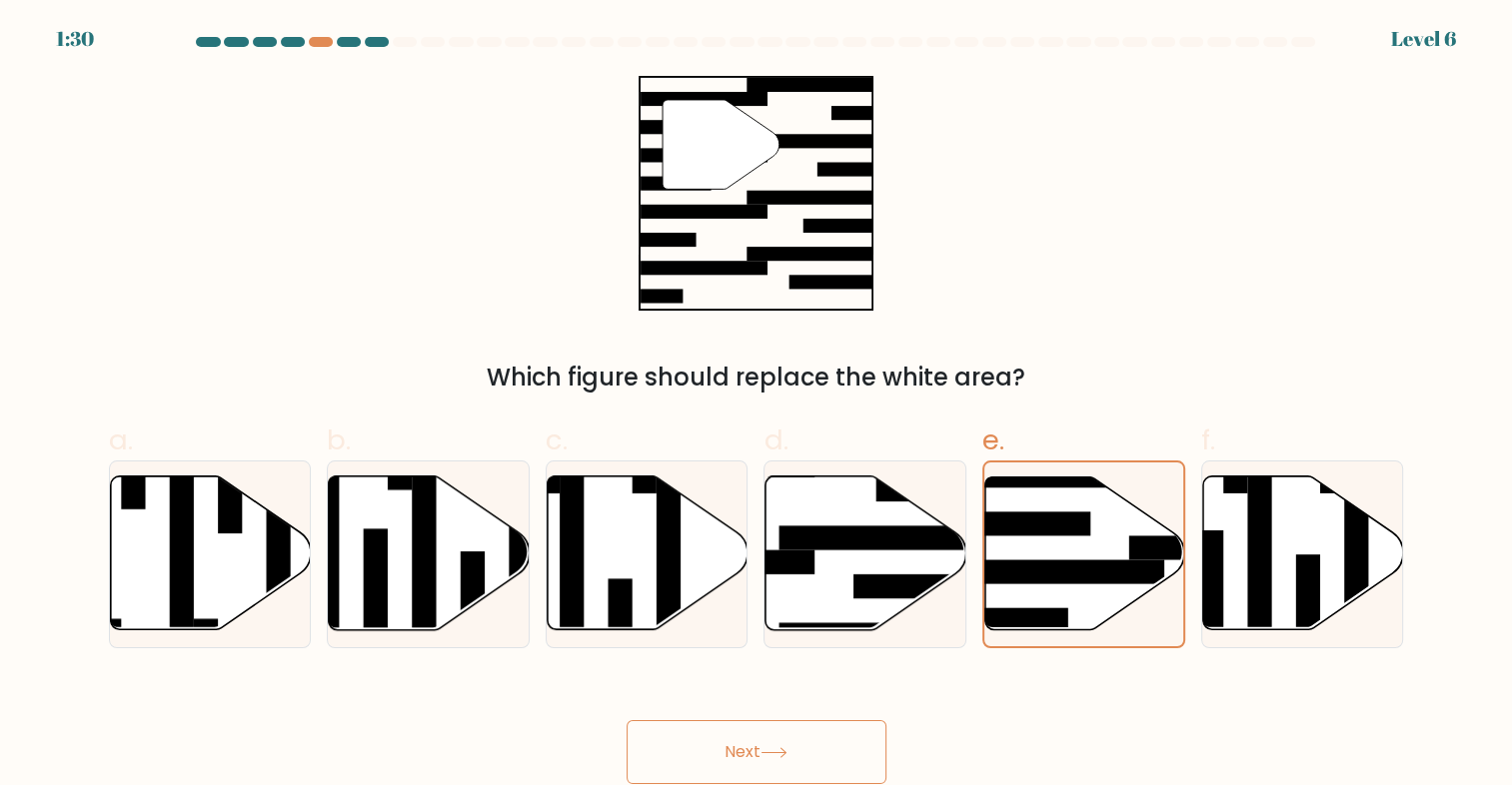 click on "Next" at bounding box center [756, 752] 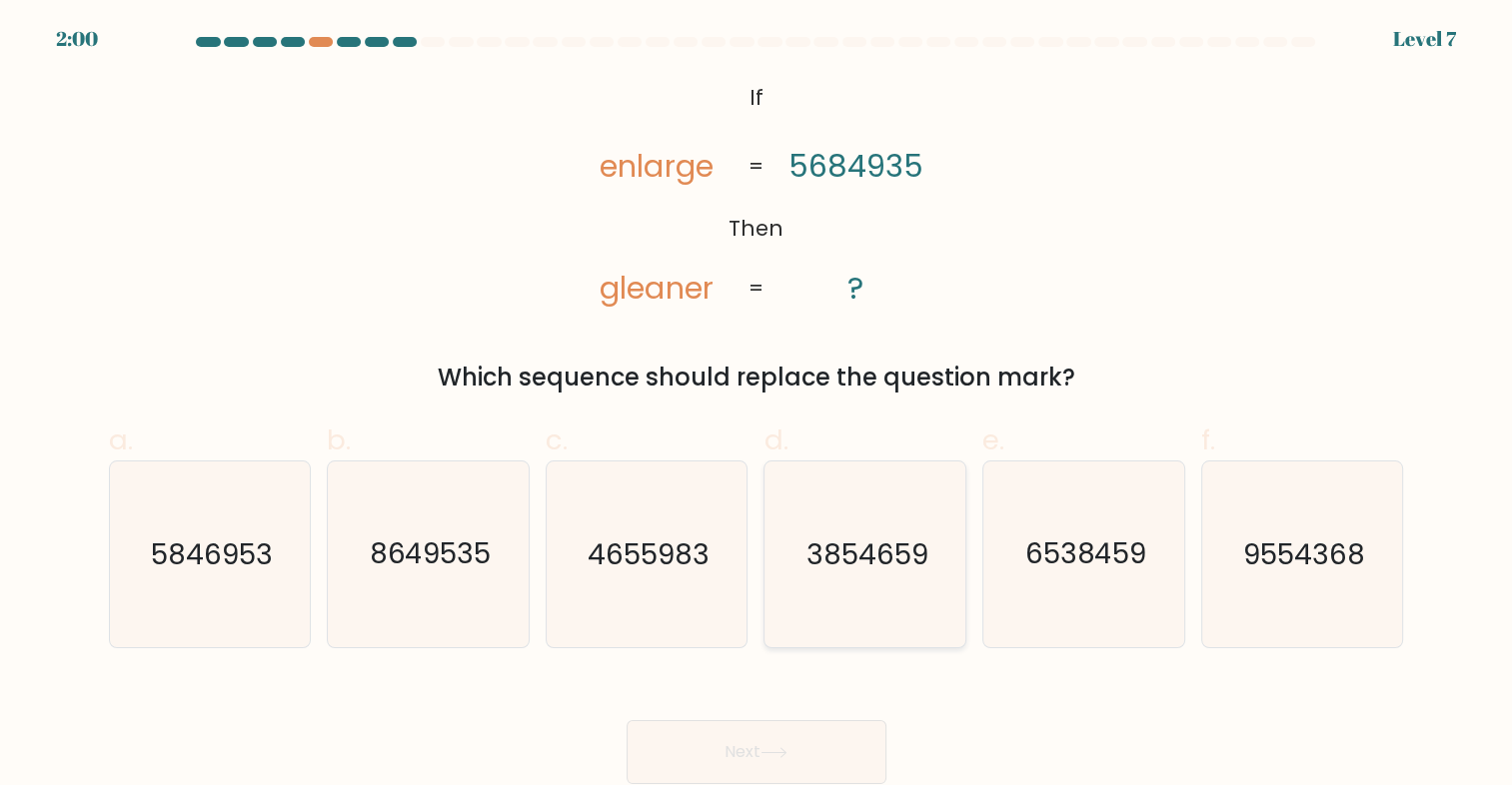 click on "3854659" 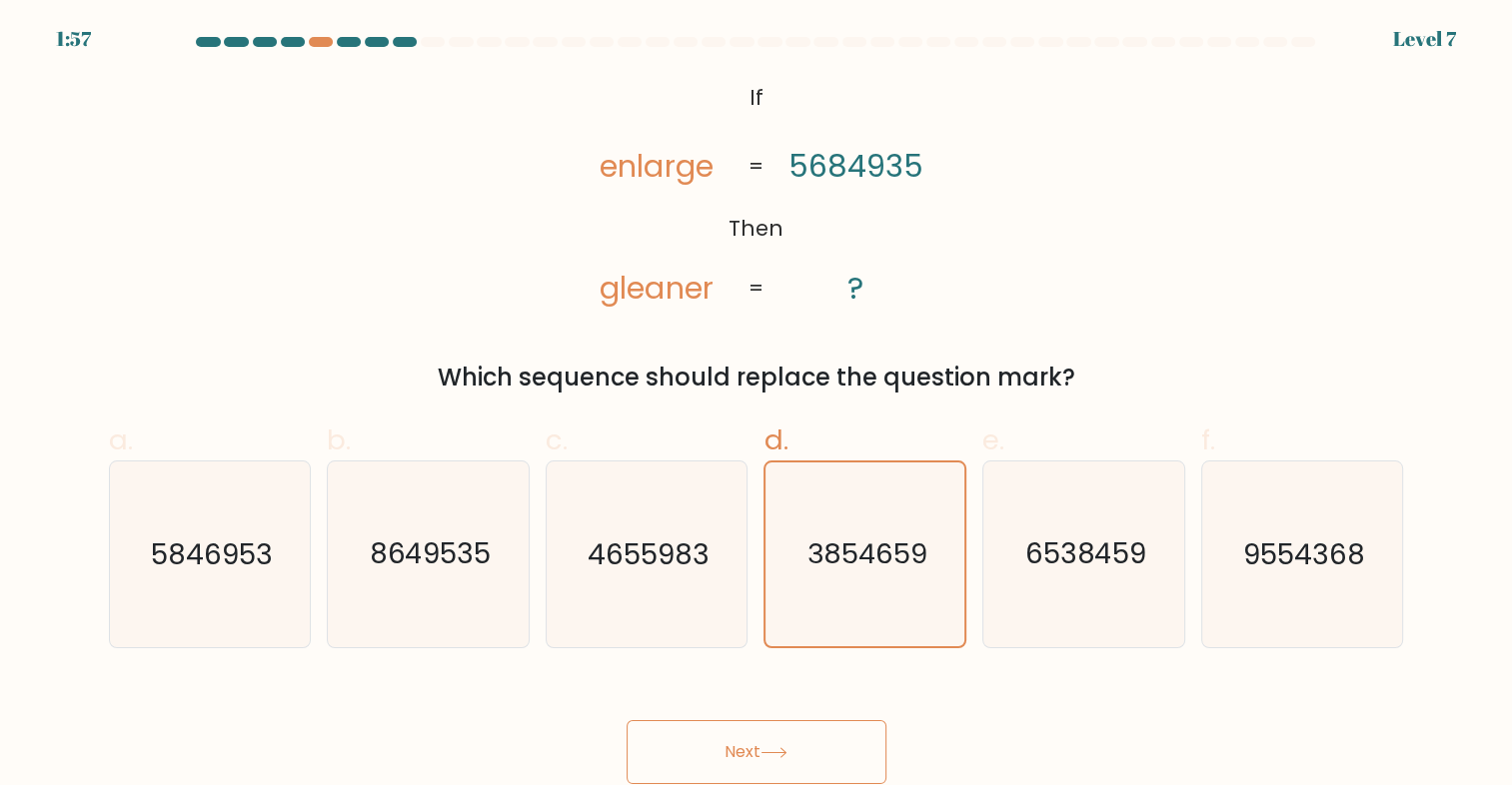 click on "Next" at bounding box center [756, 752] 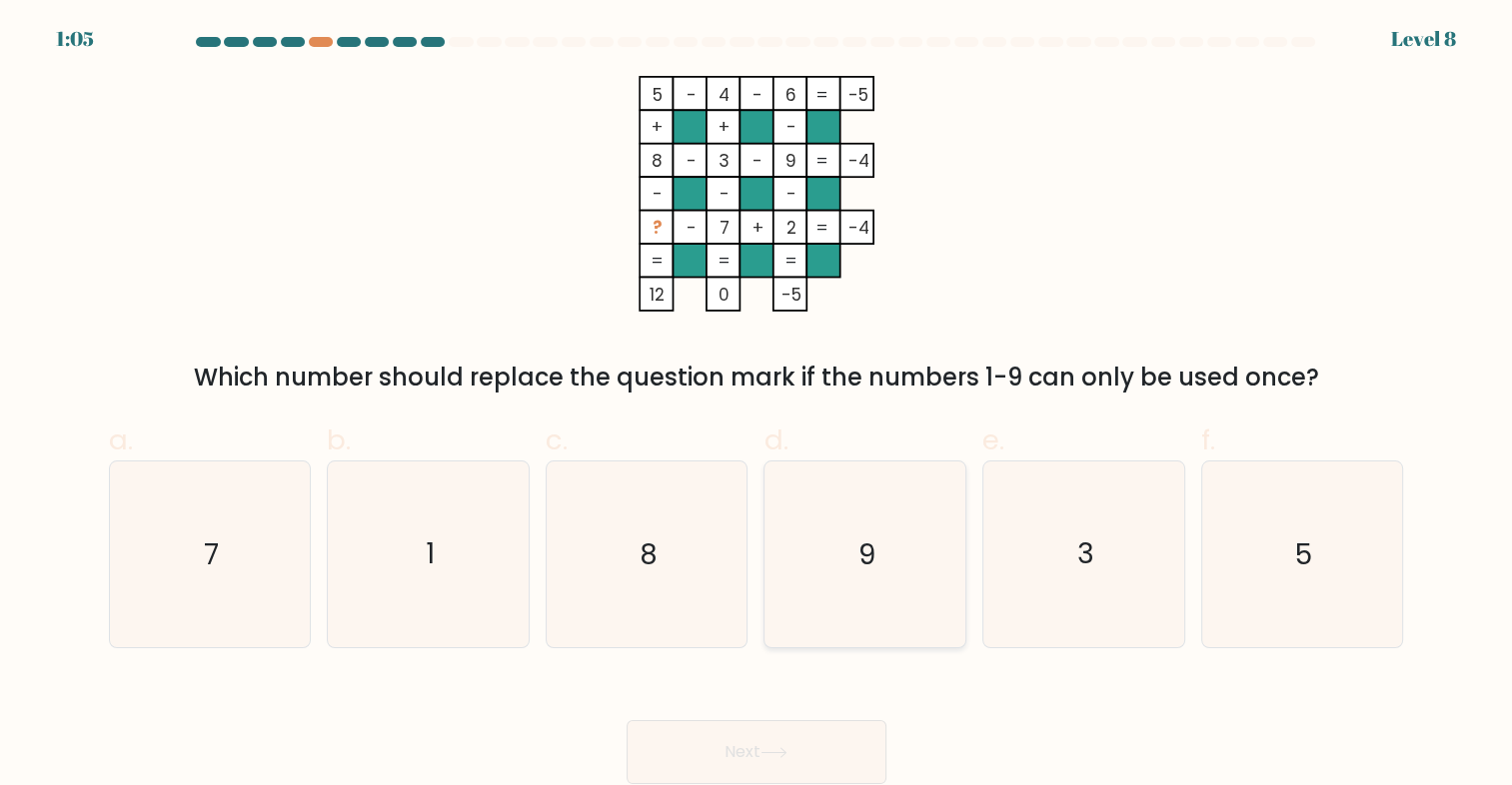 click on "9" 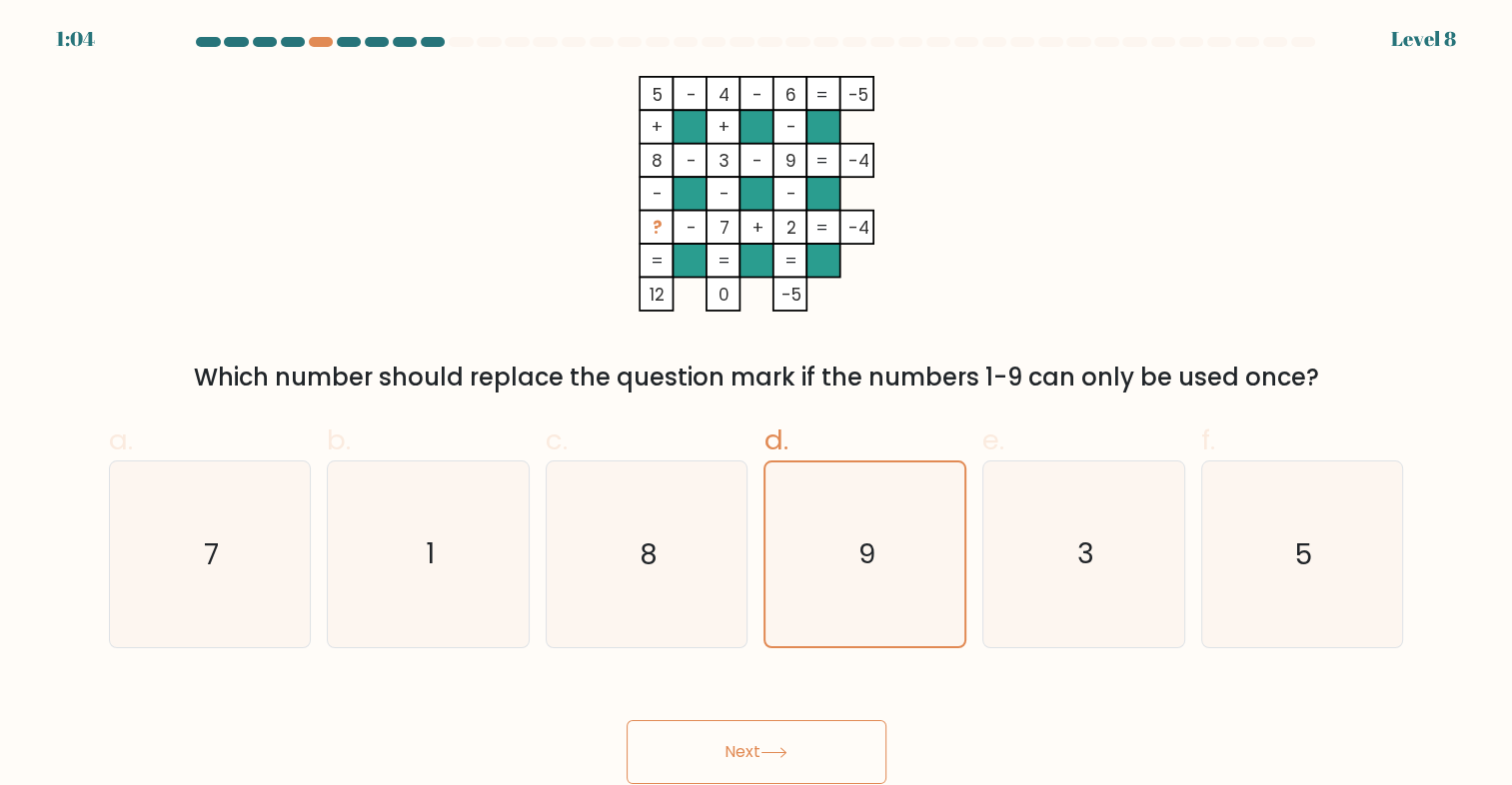 scroll, scrollTop: 0, scrollLeft: 0, axis: both 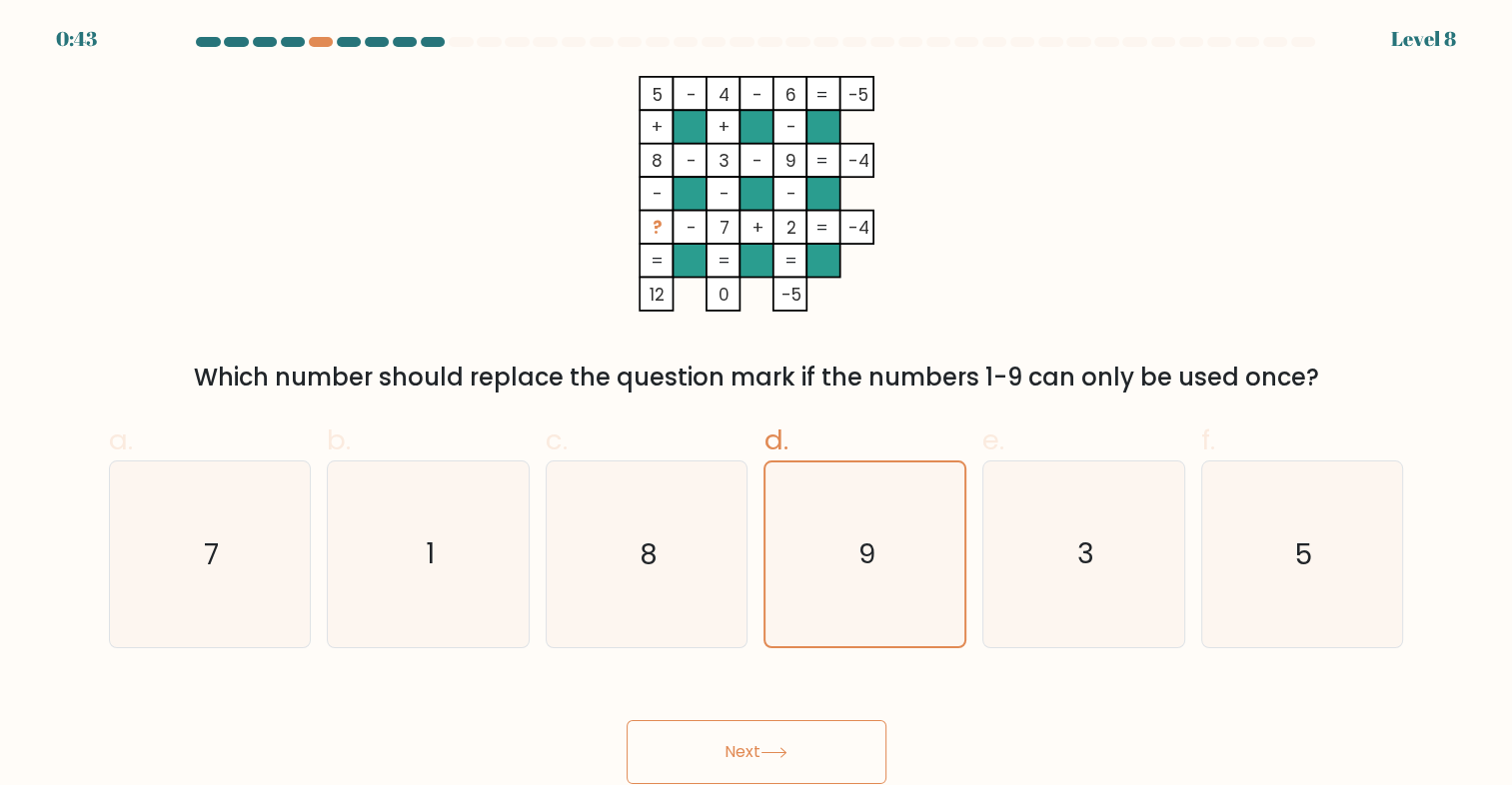 click on "Next" at bounding box center (756, 752) 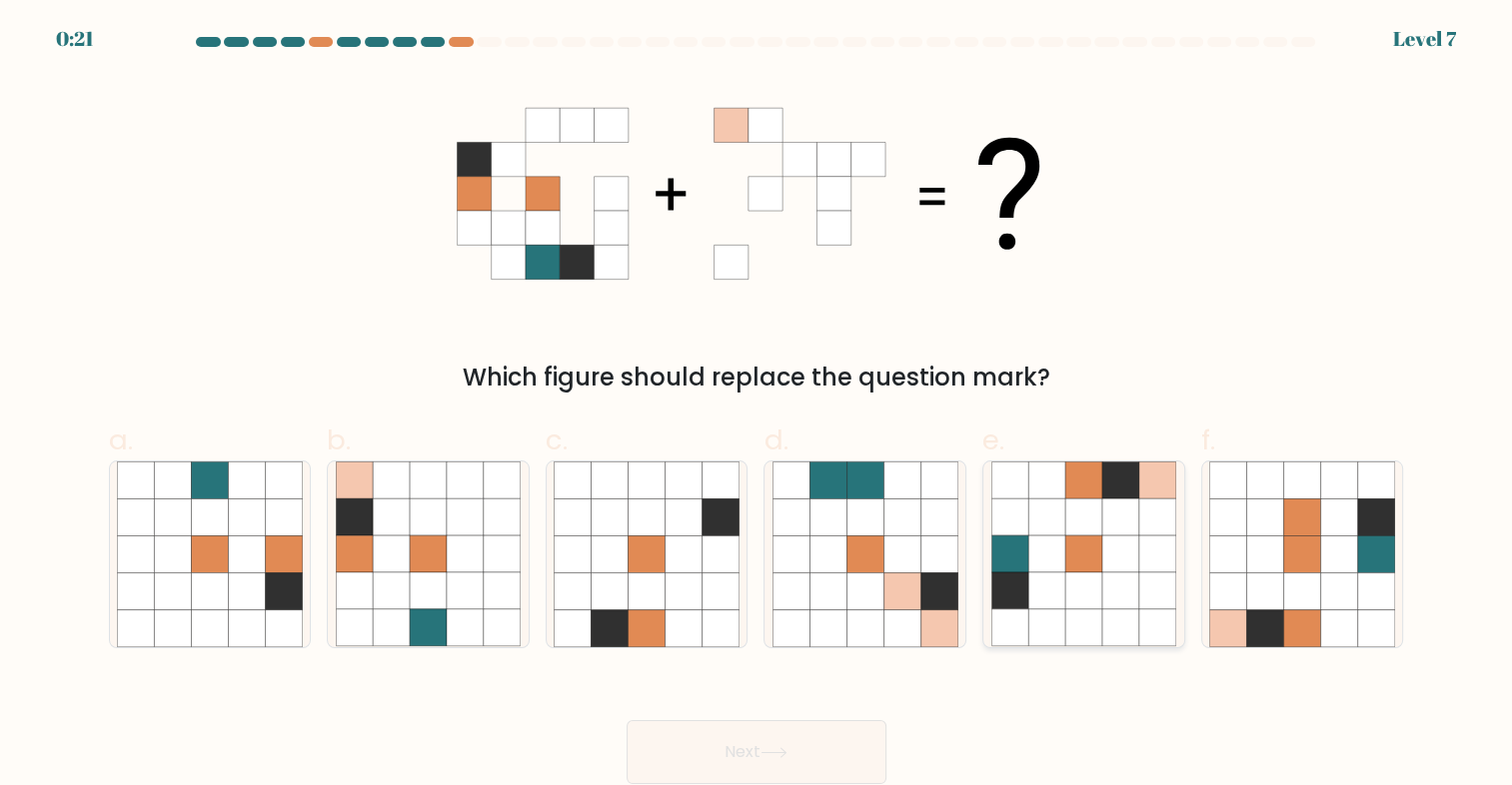 click 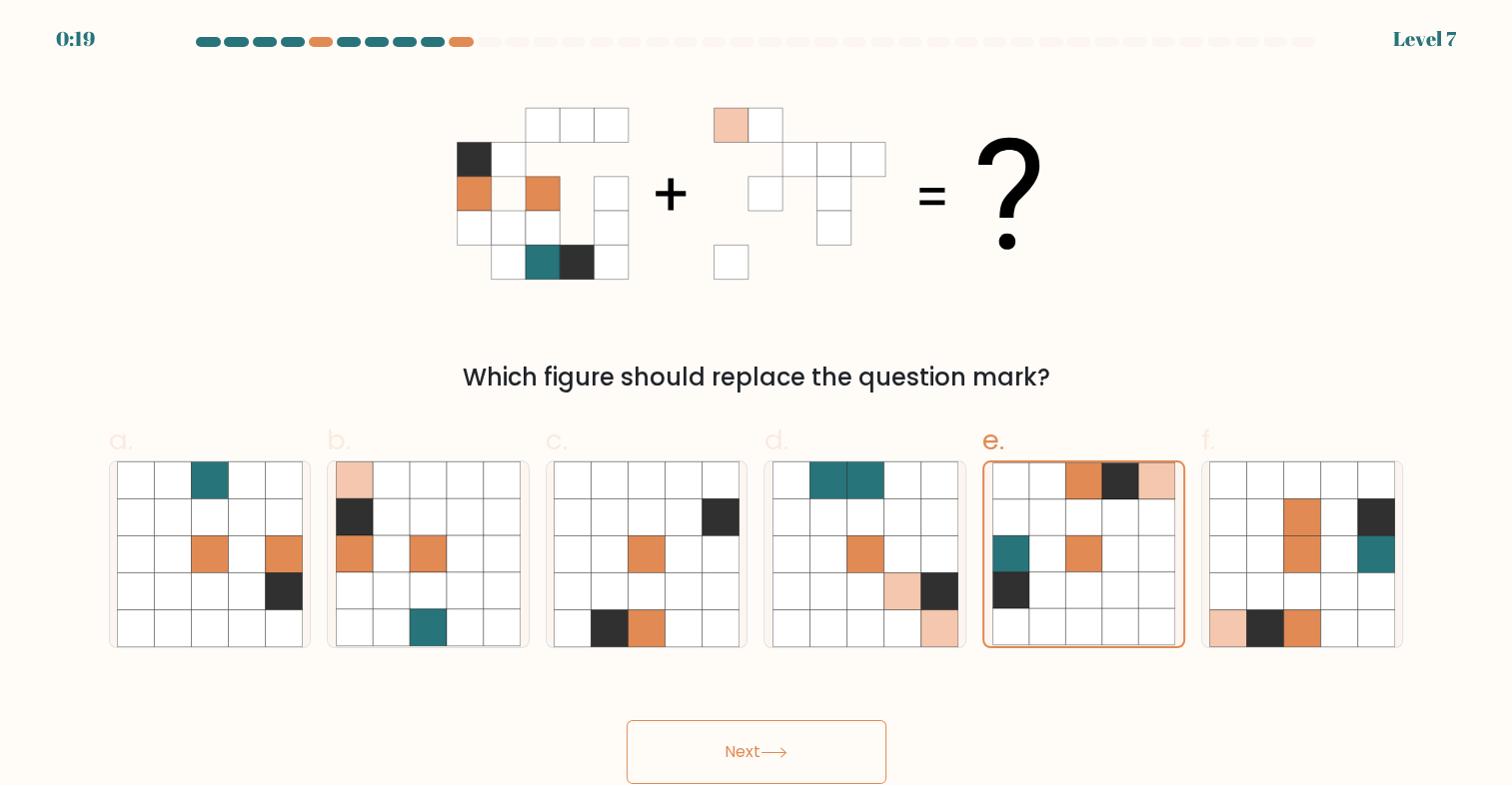 click 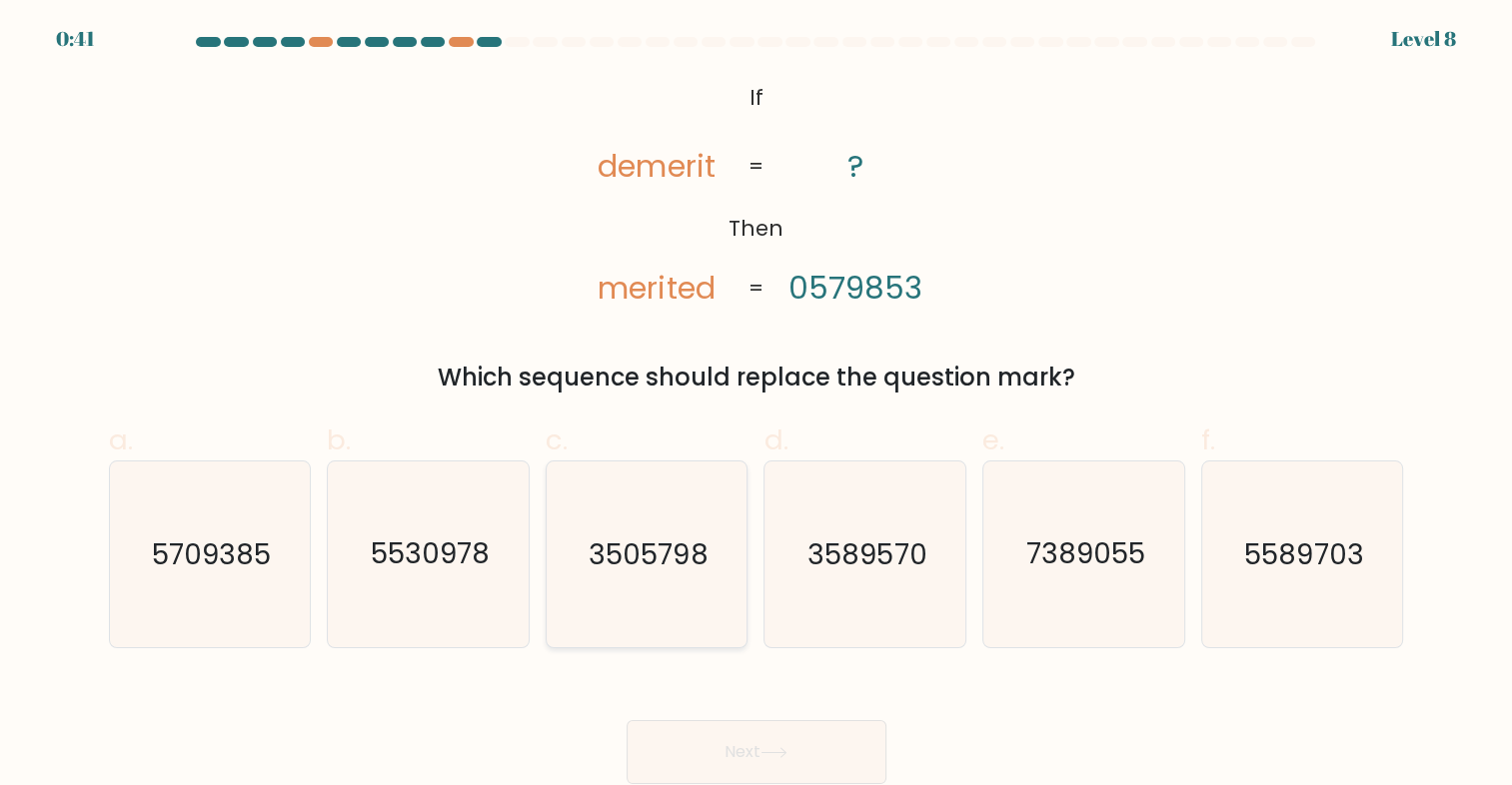 click on "3505798" 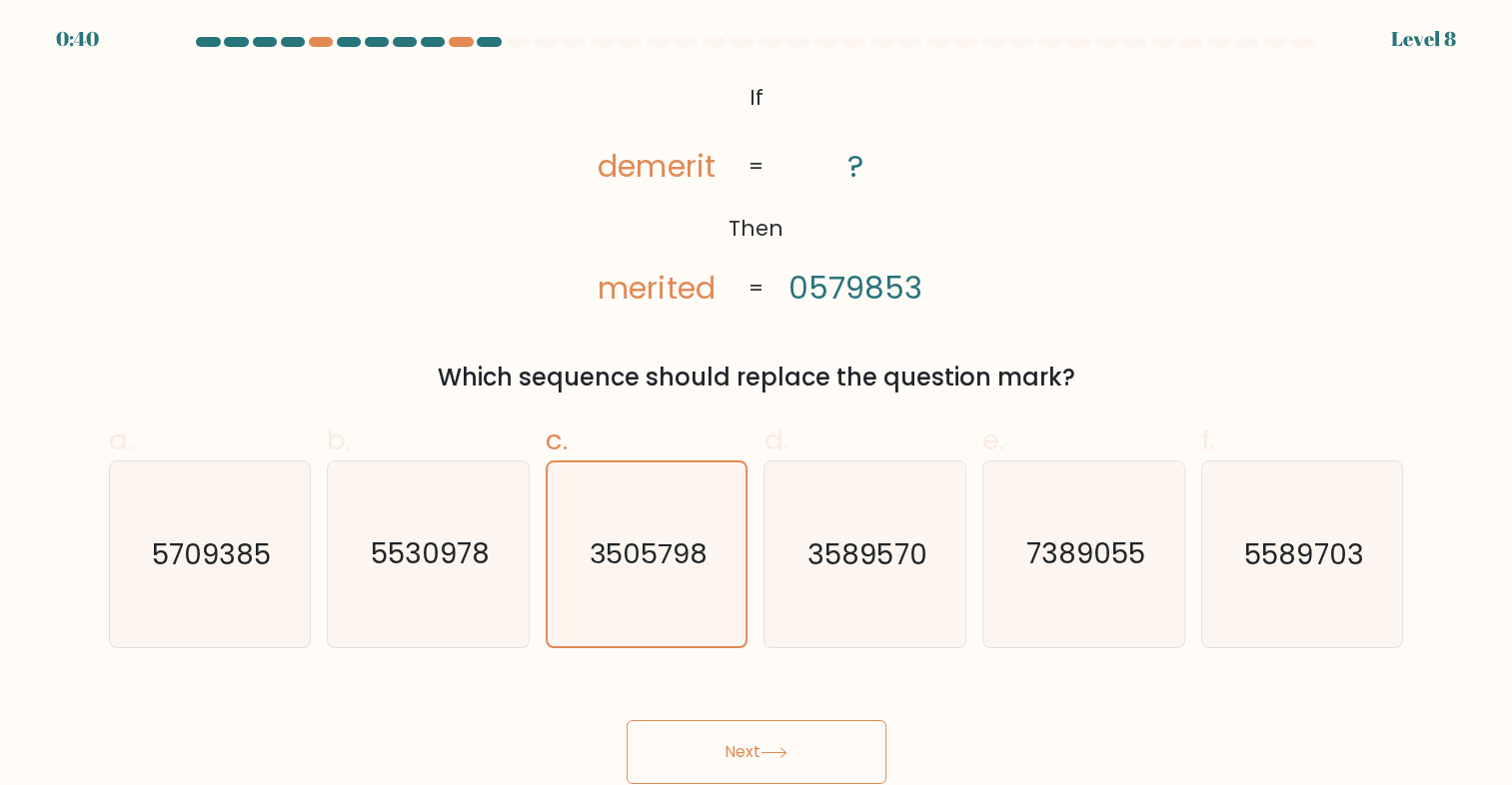 click on "Next" at bounding box center (756, 752) 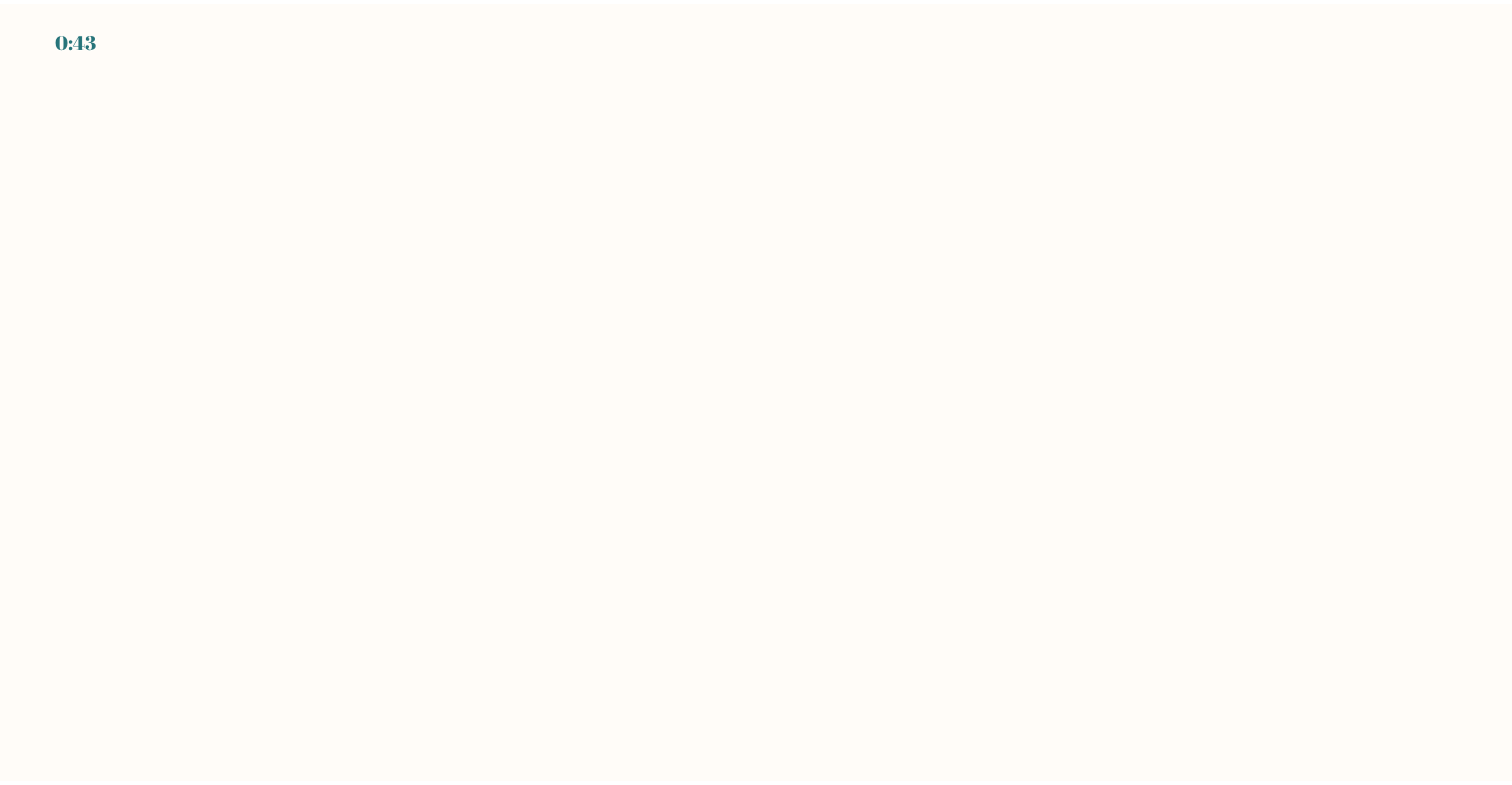 scroll, scrollTop: 0, scrollLeft: 0, axis: both 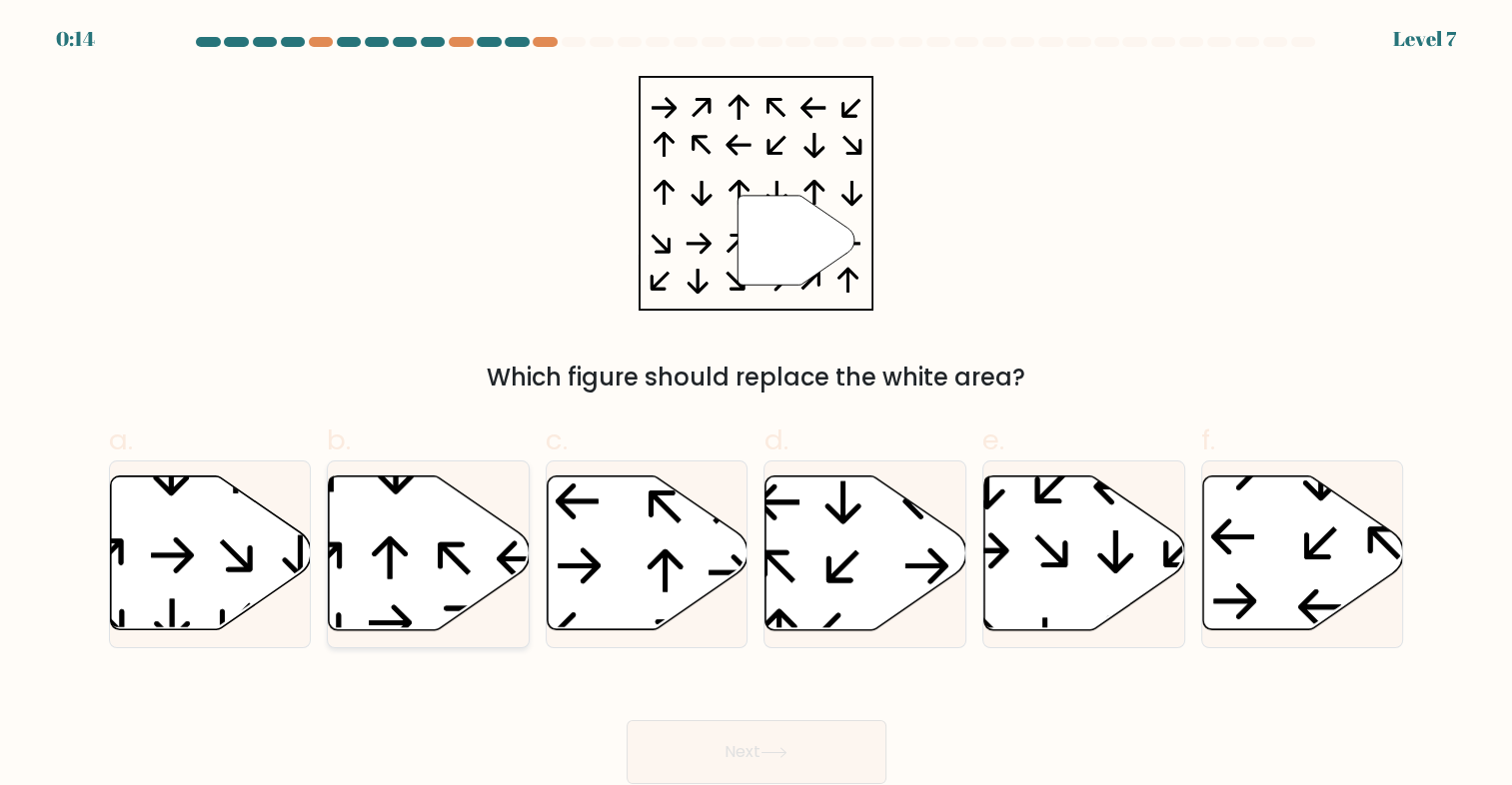 click 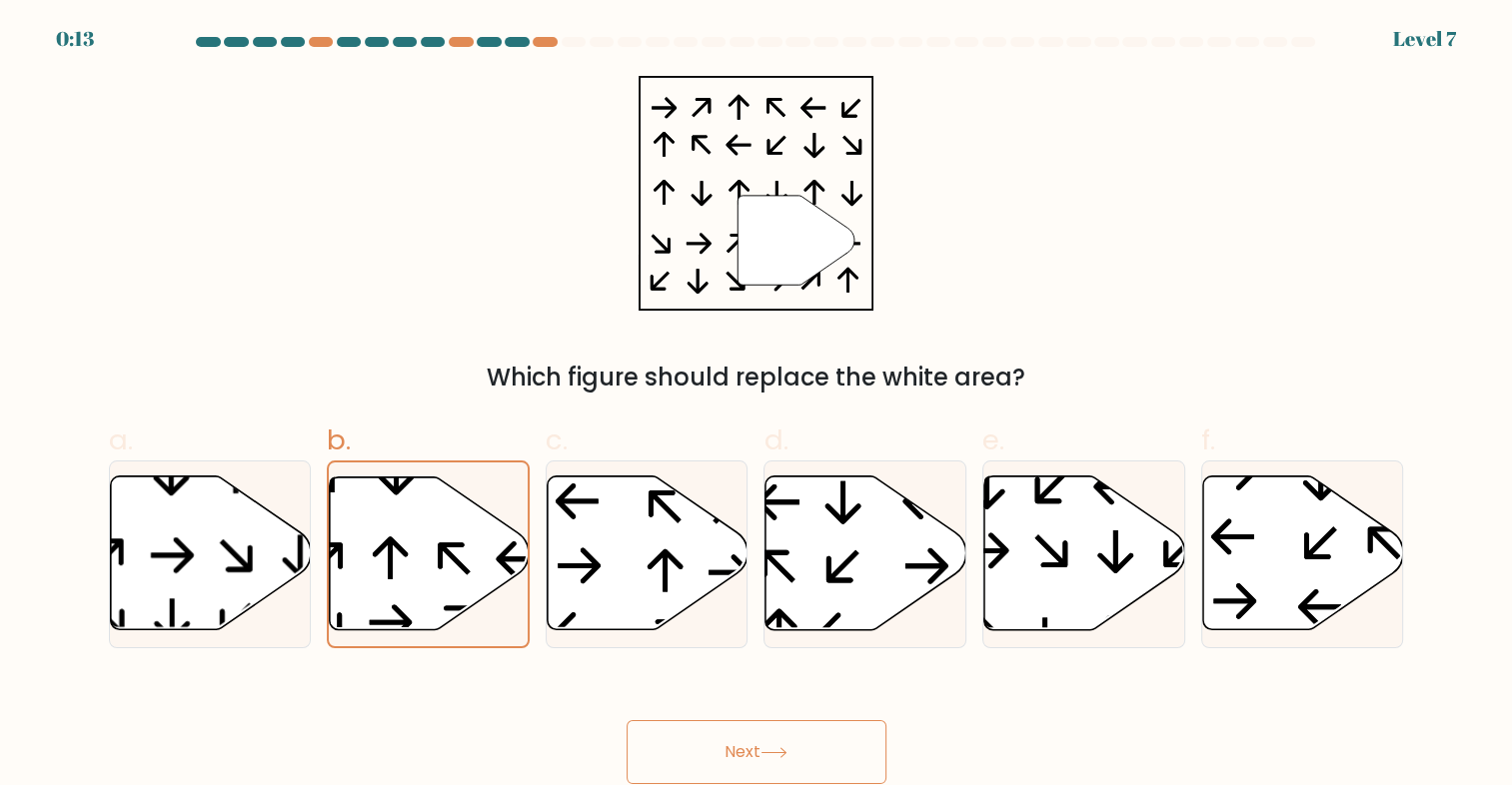 click on "Next" at bounding box center (756, 752) 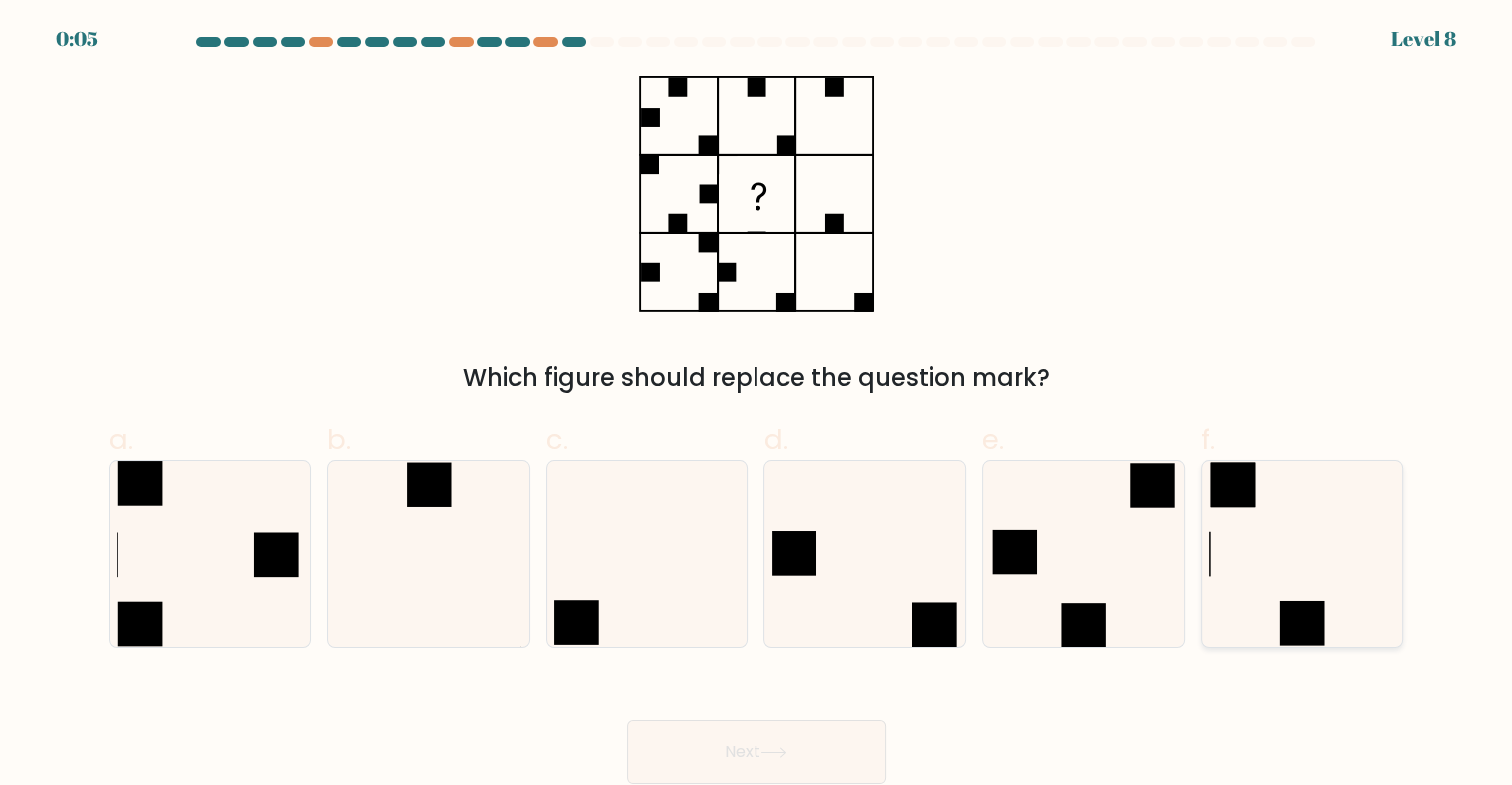 click 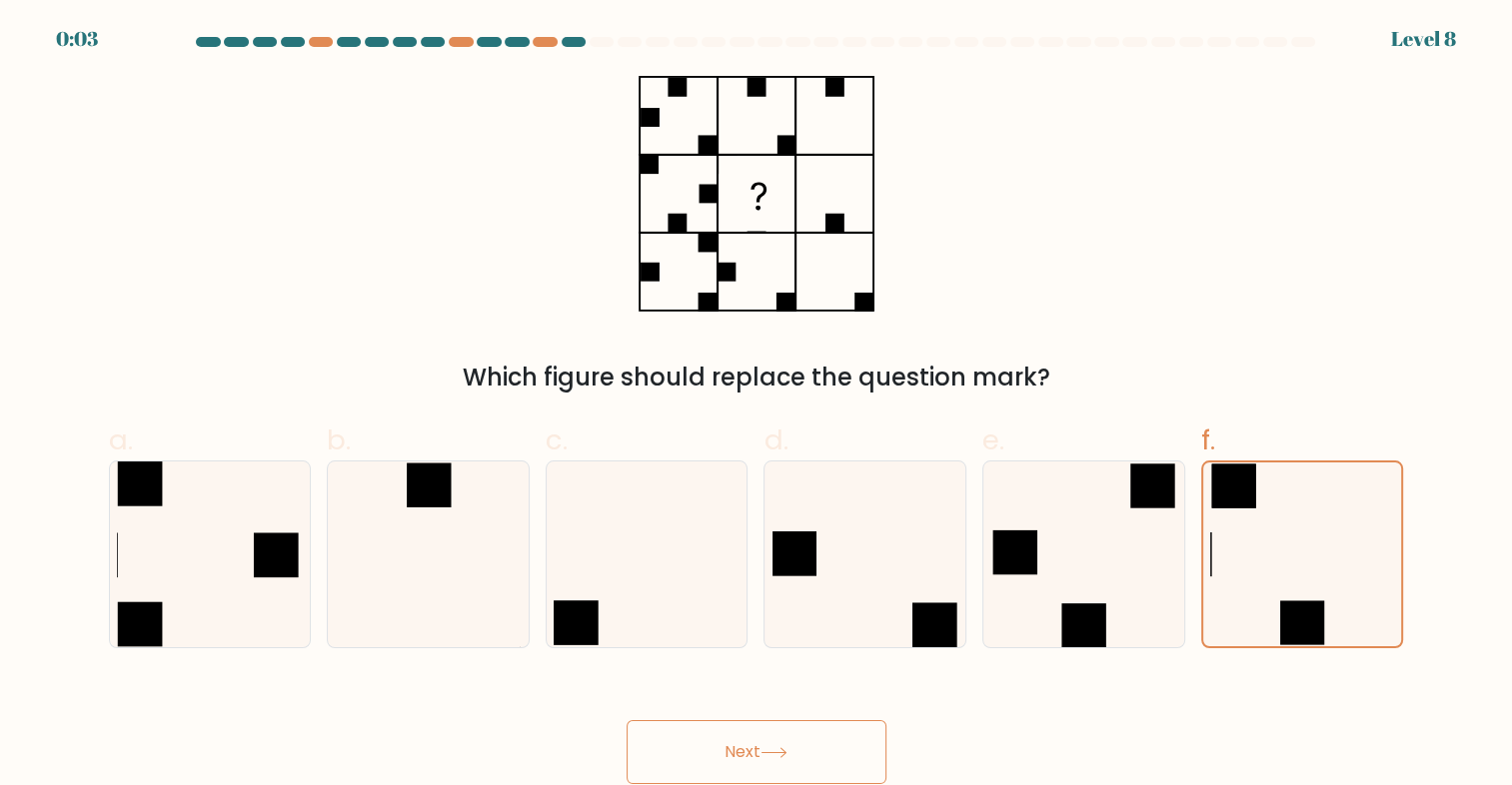 click on "Next" at bounding box center (756, 752) 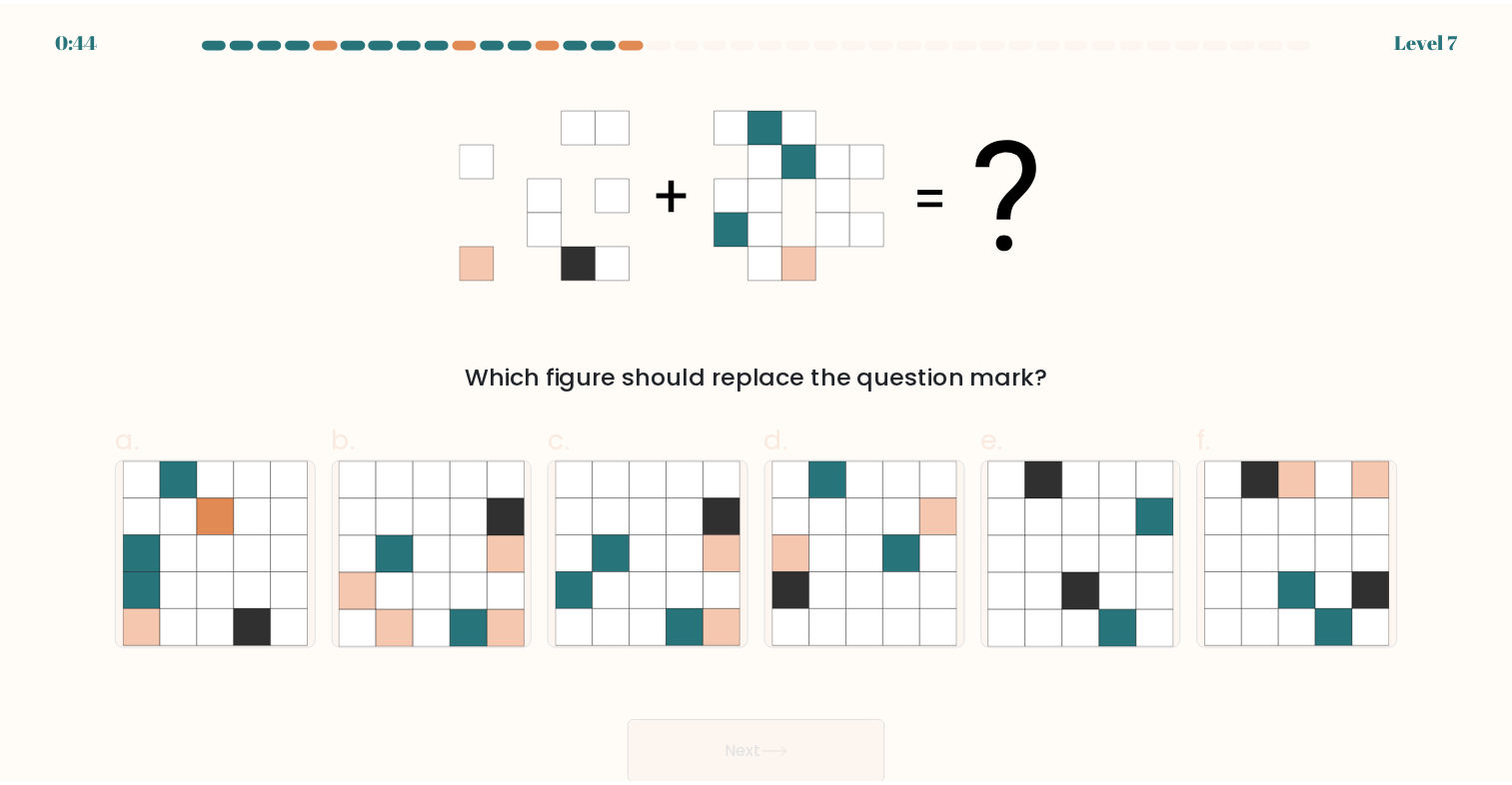 scroll, scrollTop: 0, scrollLeft: 0, axis: both 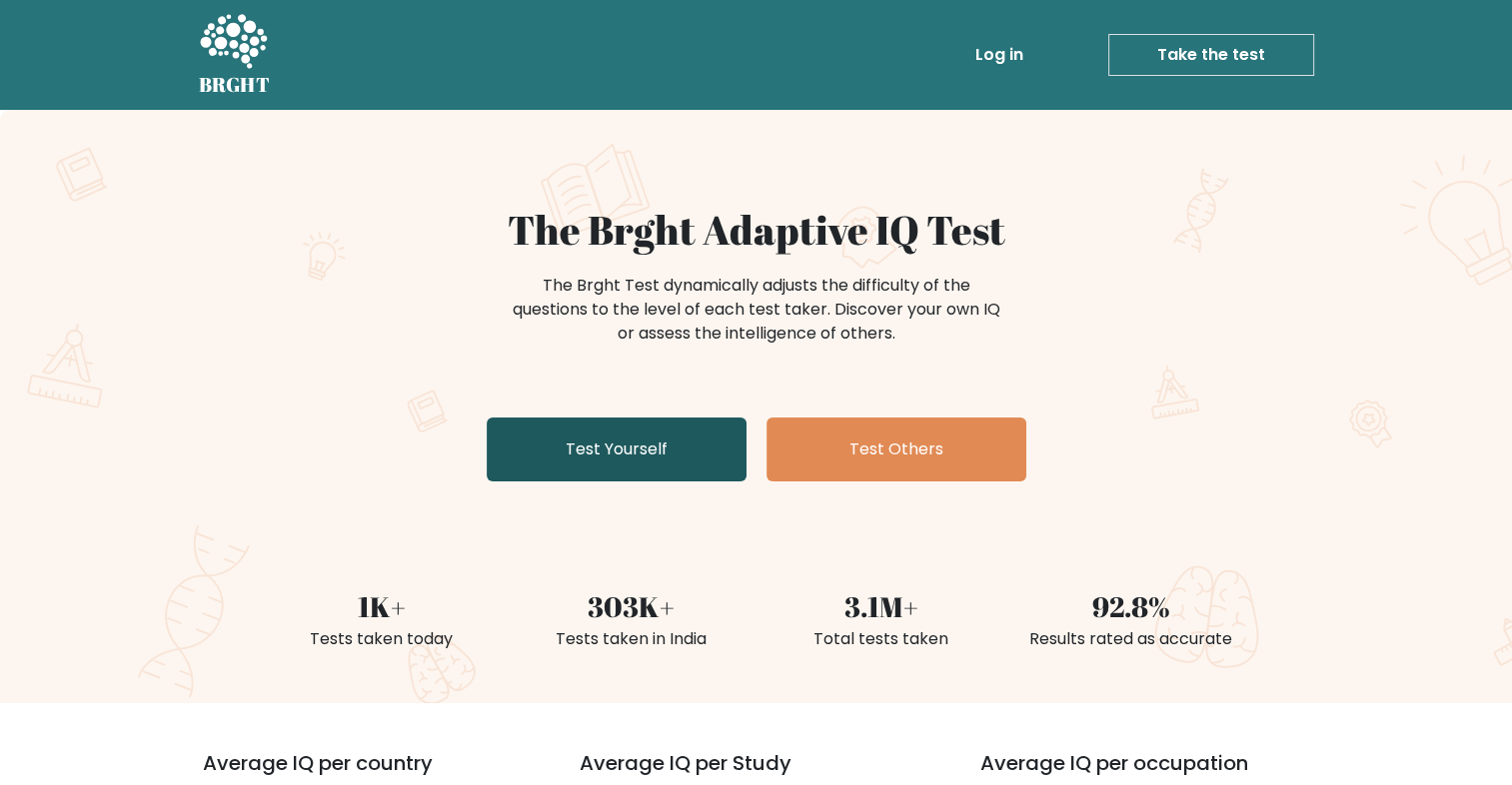 drag, startPoint x: 0, startPoint y: 0, endPoint x: 587, endPoint y: 450, distance: 739.64113 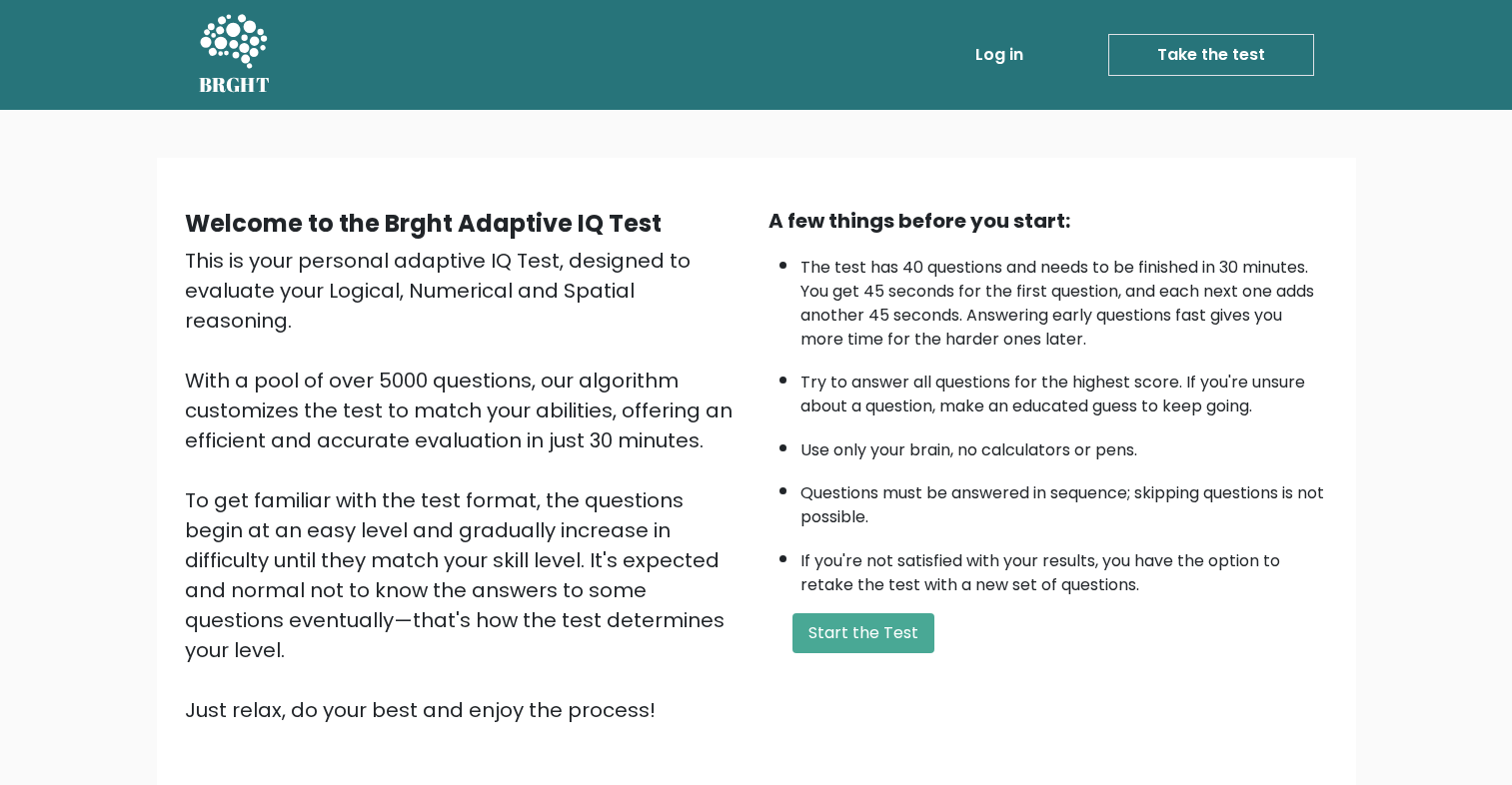 scroll, scrollTop: 0, scrollLeft: 0, axis: both 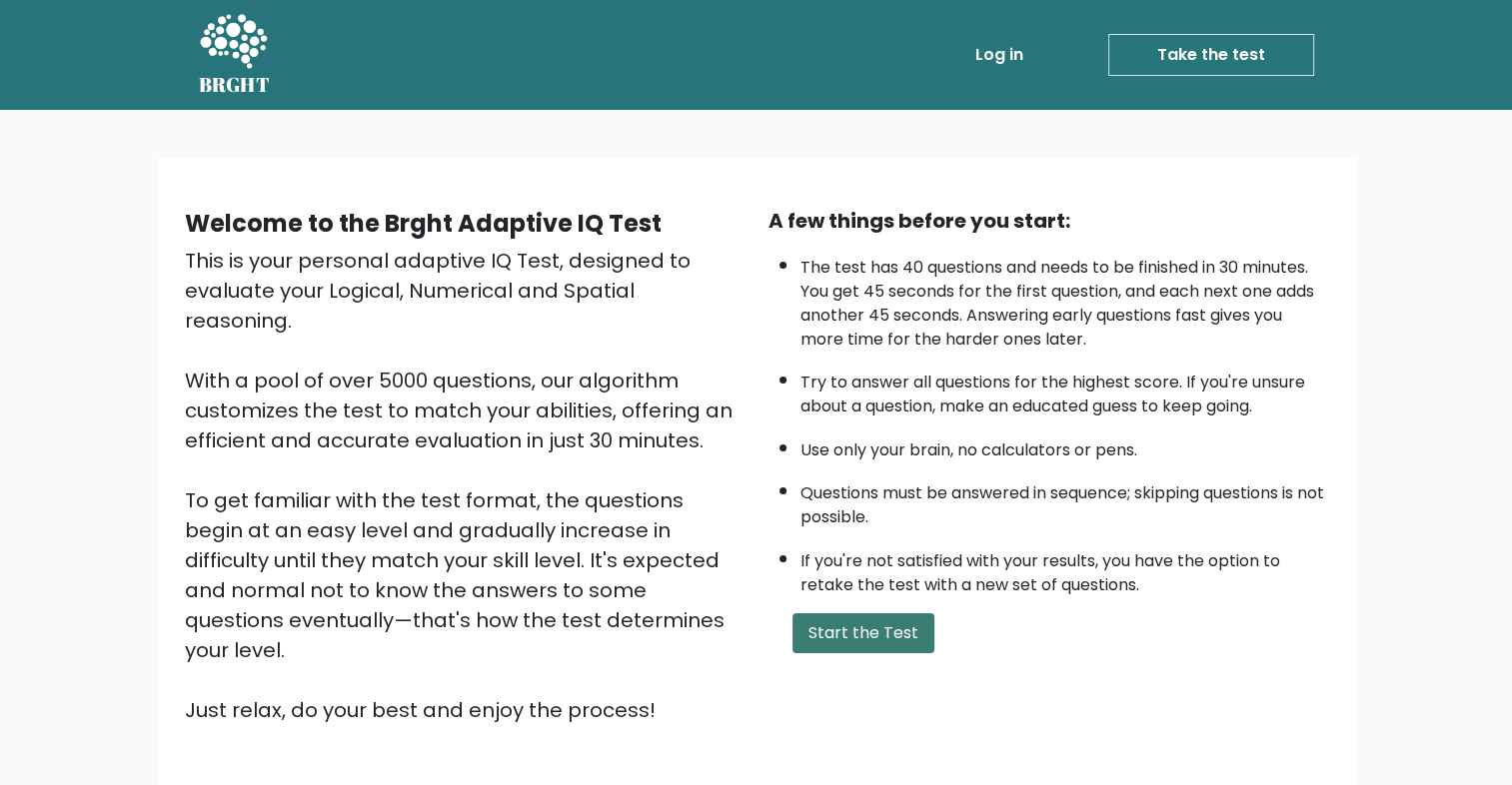 click on "Start the Test" at bounding box center [863, 633] 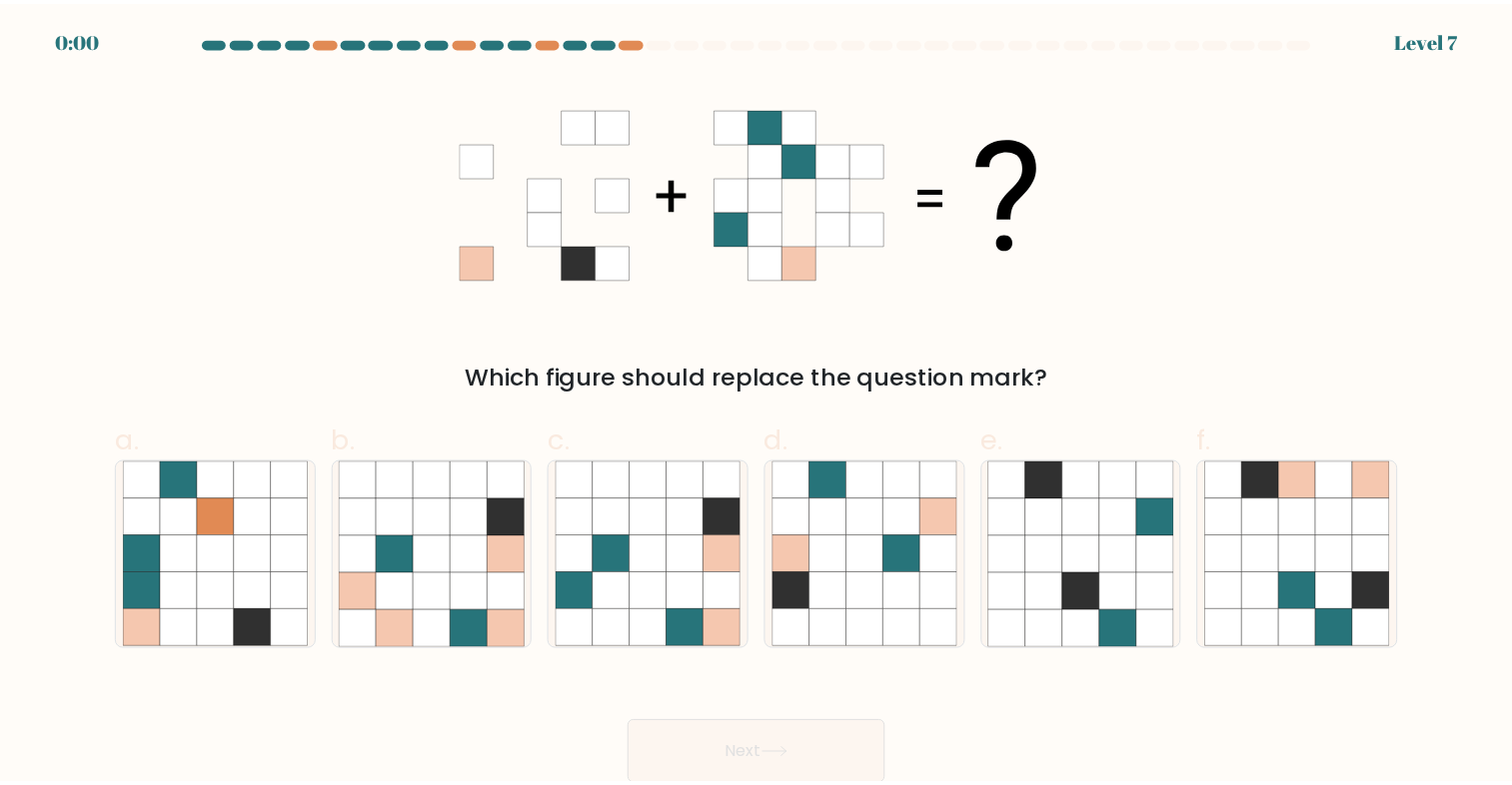 scroll, scrollTop: 0, scrollLeft: 0, axis: both 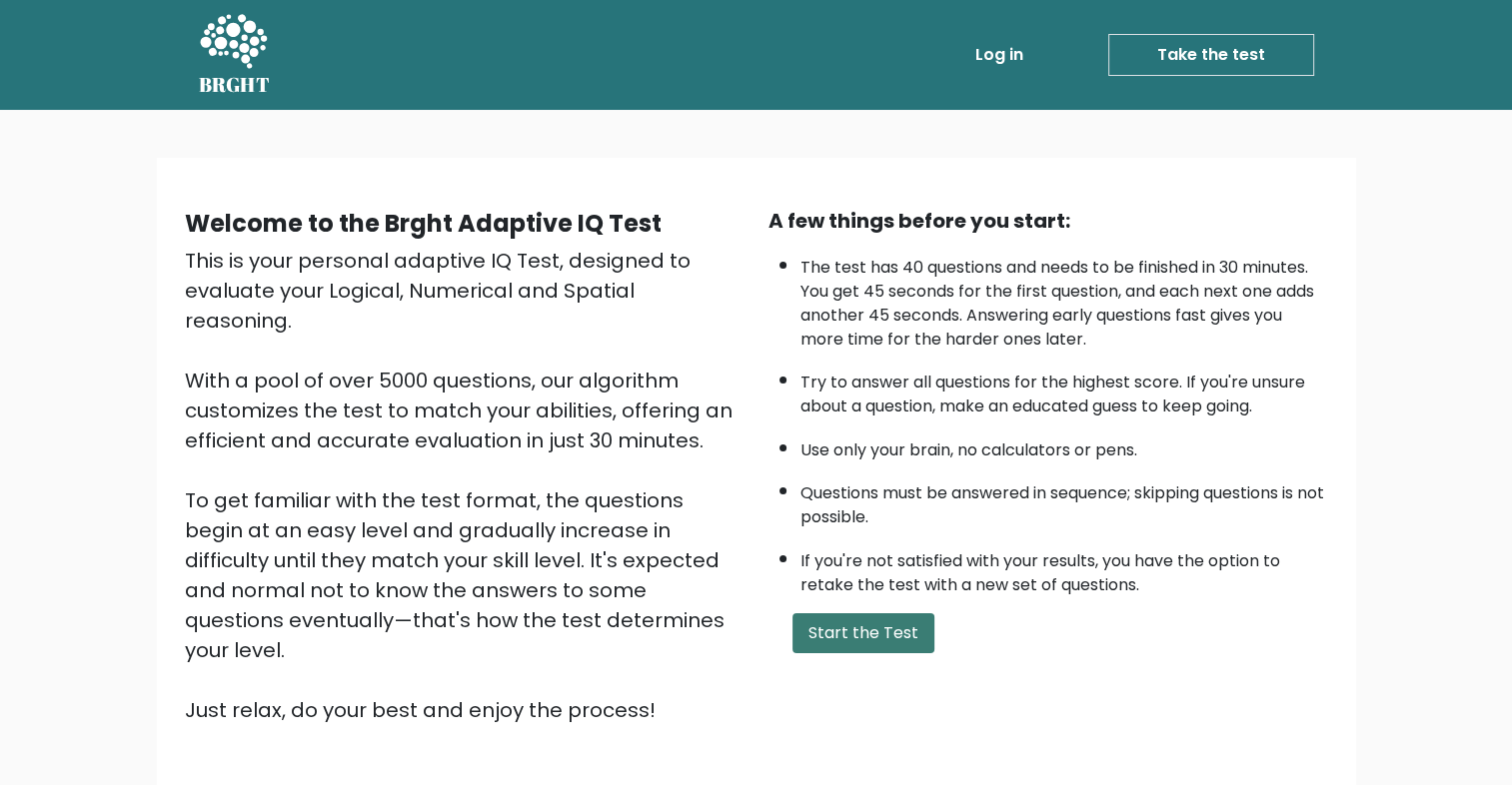 click on "Start the Test" at bounding box center [863, 633] 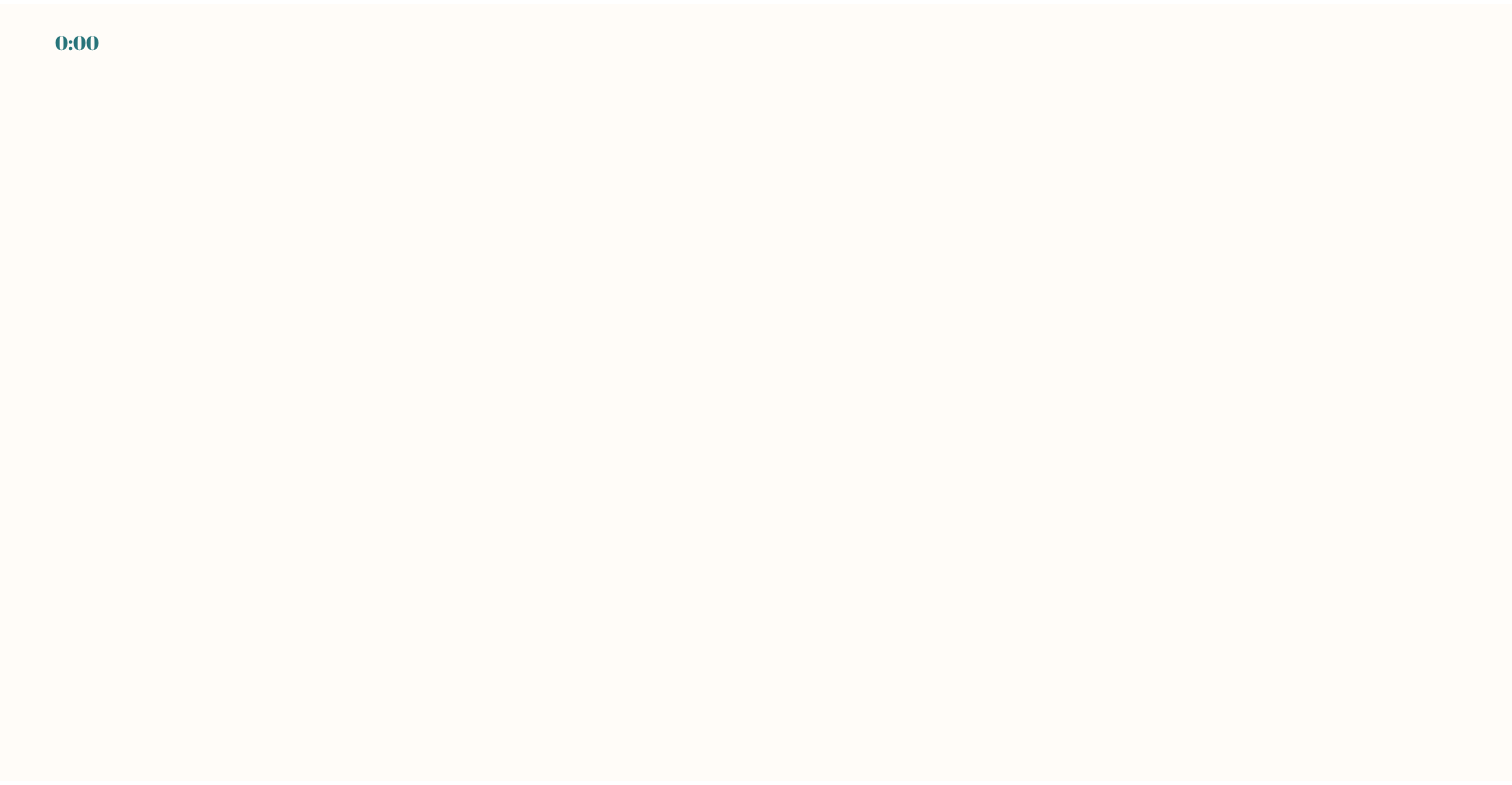 scroll, scrollTop: 0, scrollLeft: 0, axis: both 